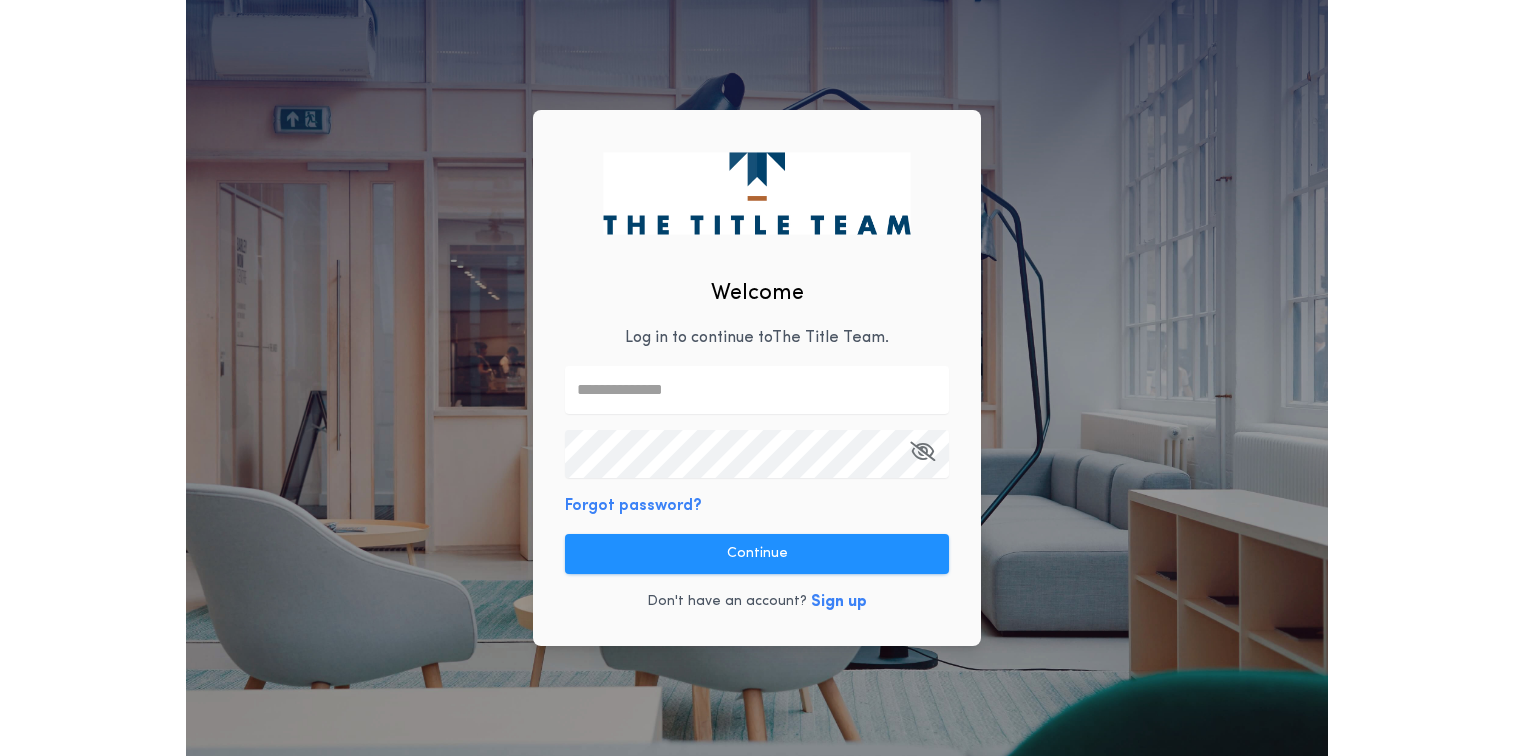 scroll, scrollTop: 0, scrollLeft: 0, axis: both 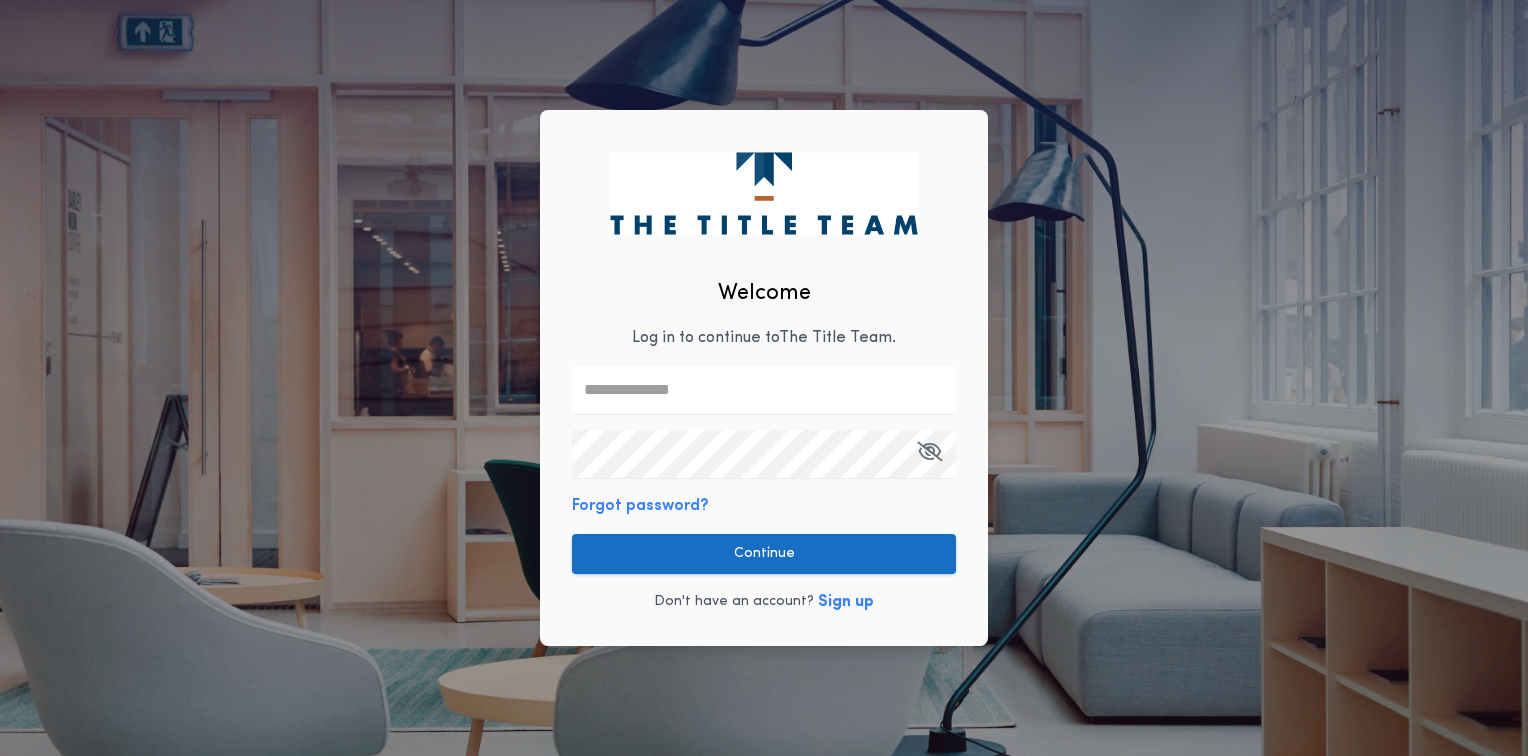 type on "**********" 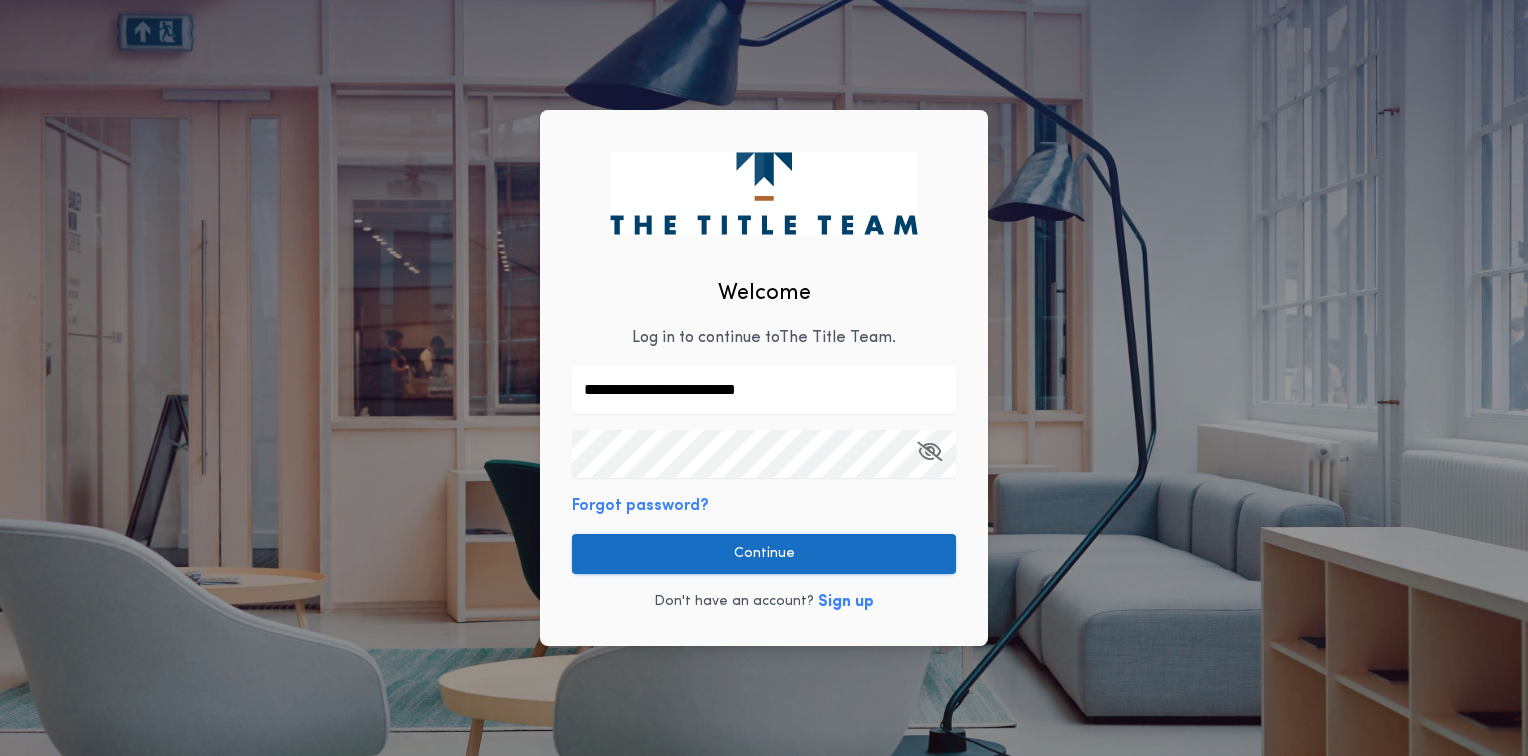 click on "Continue" at bounding box center [764, 554] 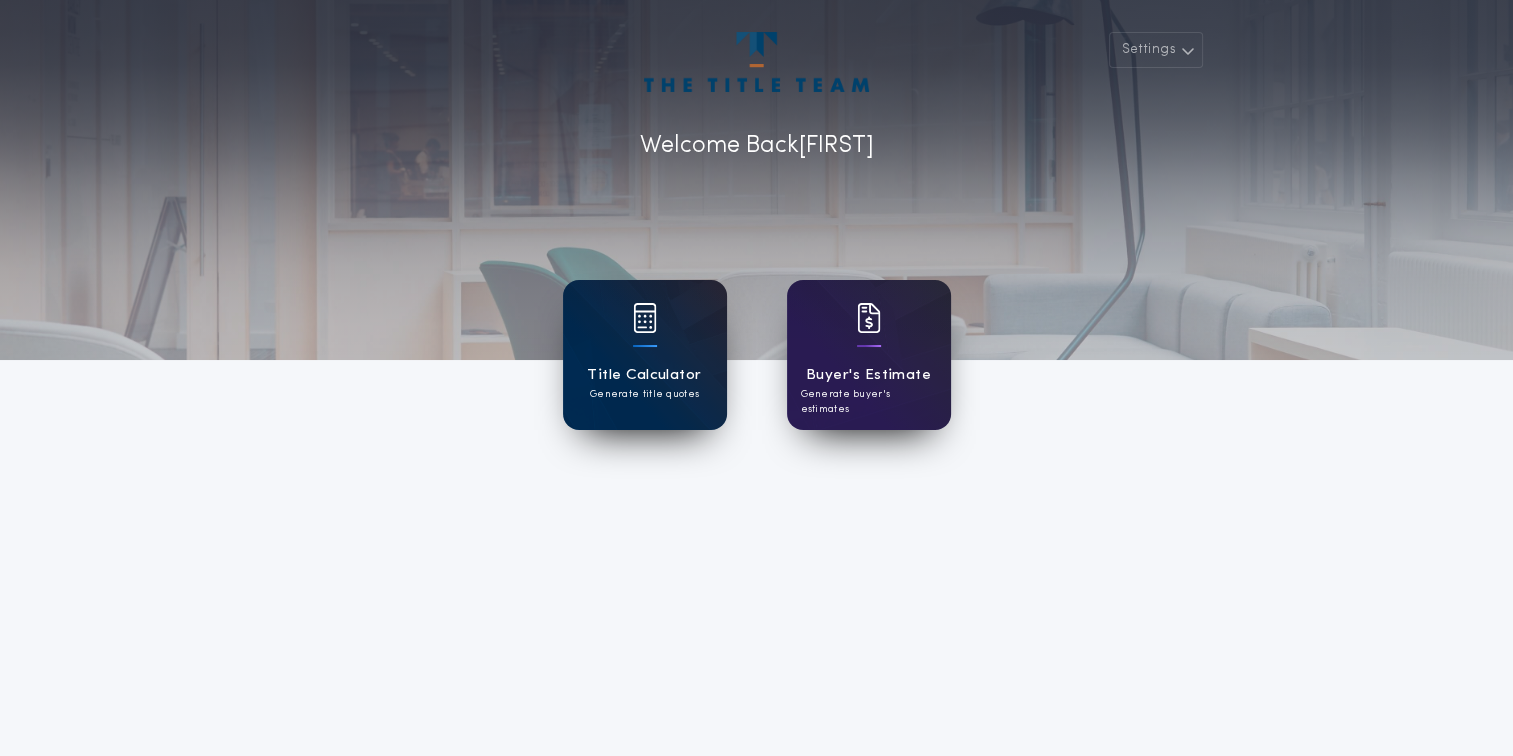 click on "Title Calculator" at bounding box center (644, 375) 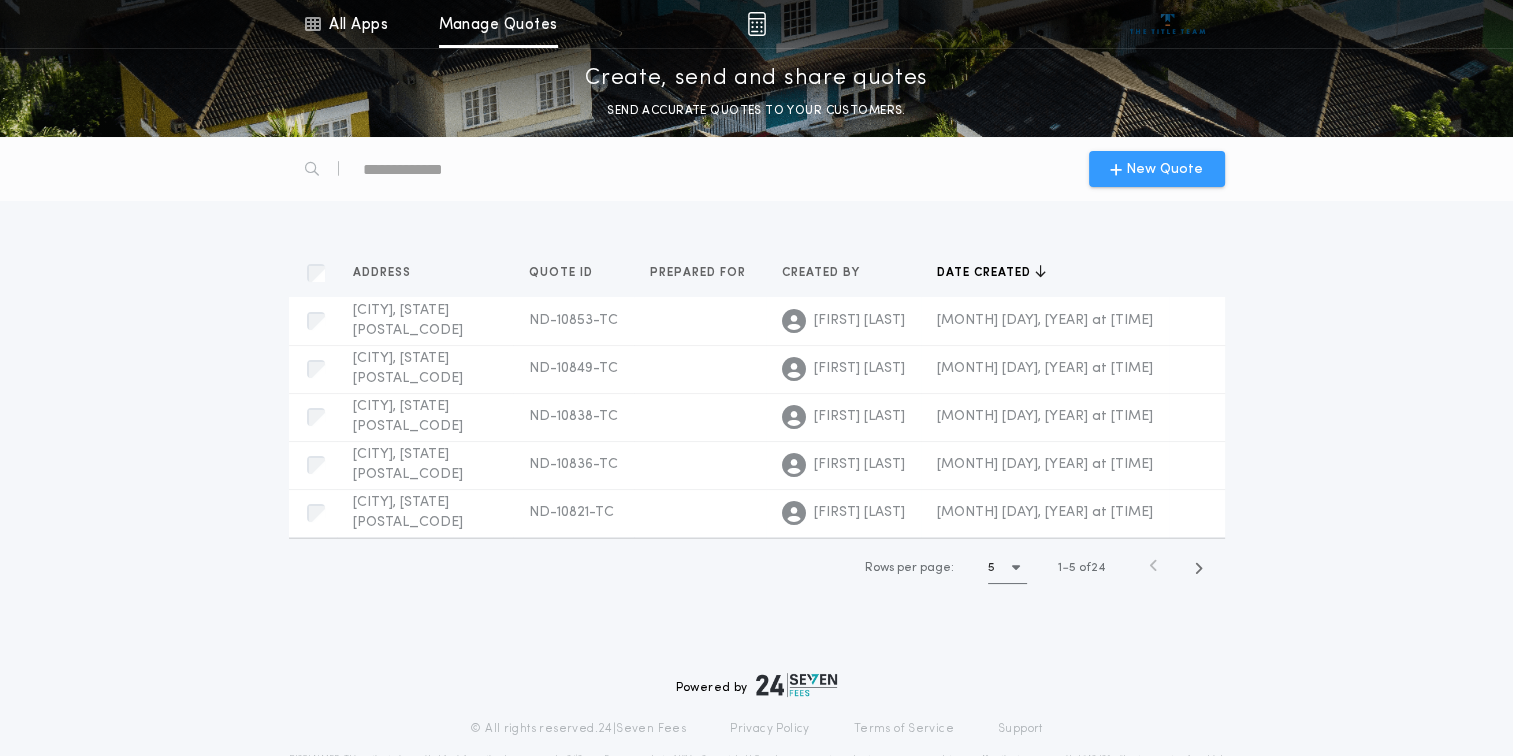 click on "New Quote" at bounding box center [1164, 169] 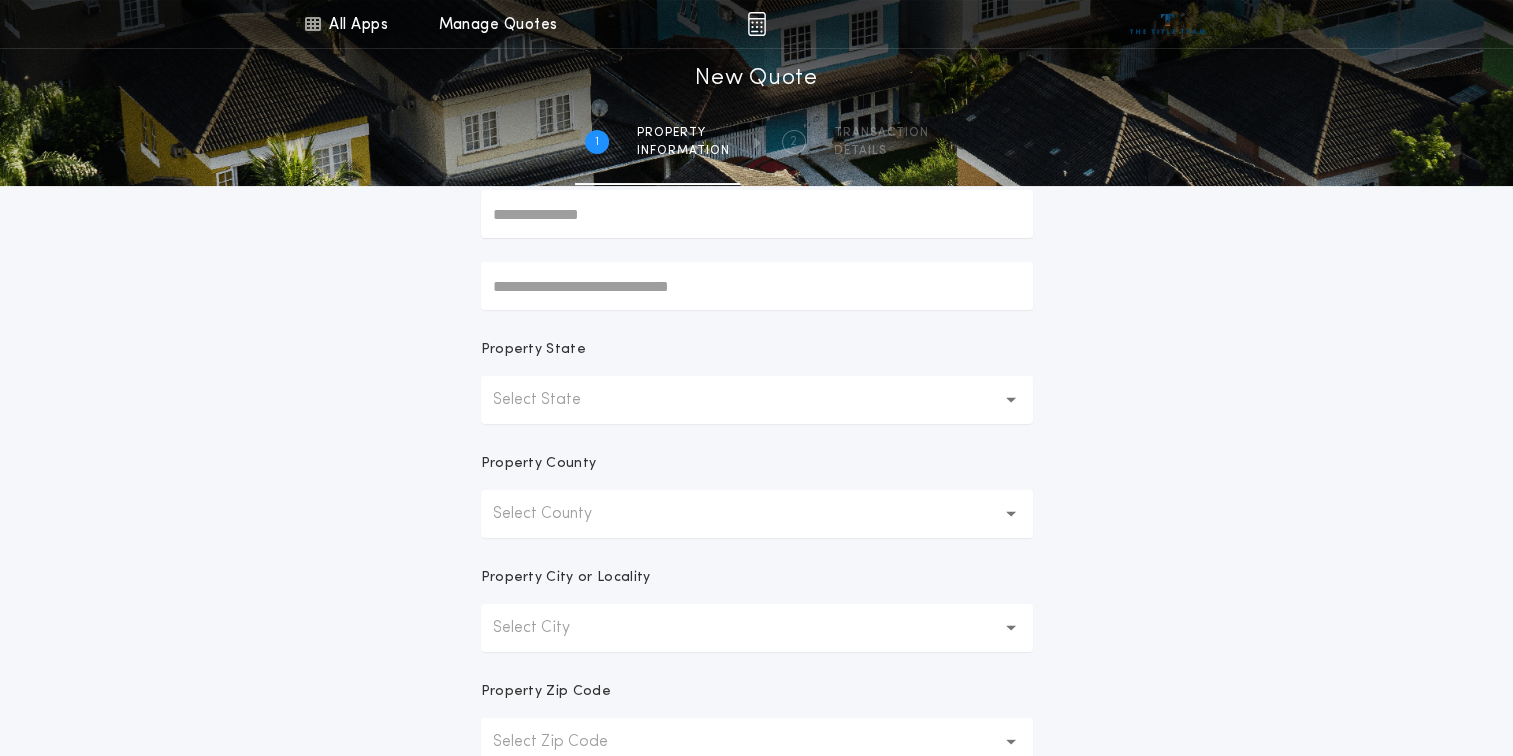 scroll, scrollTop: 232, scrollLeft: 0, axis: vertical 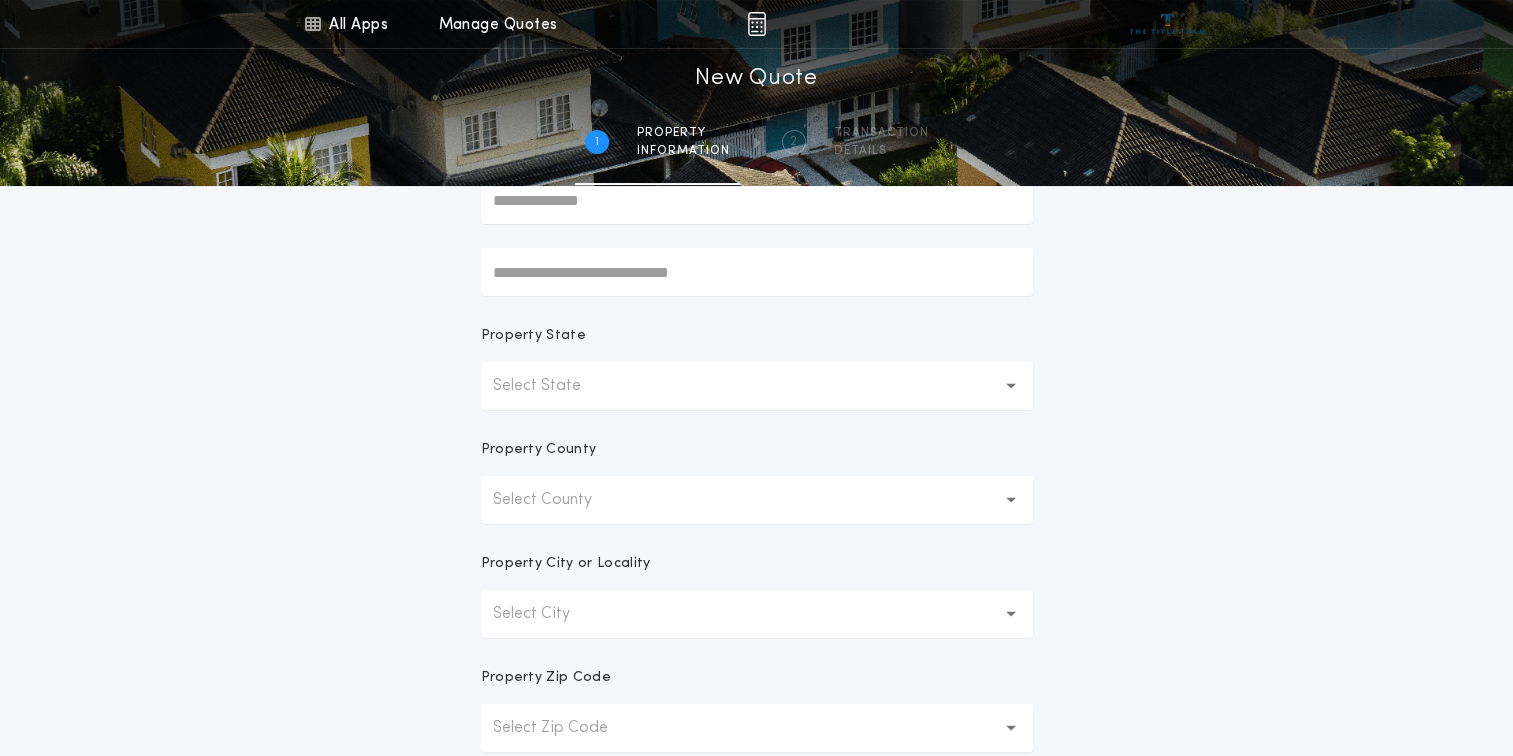 click 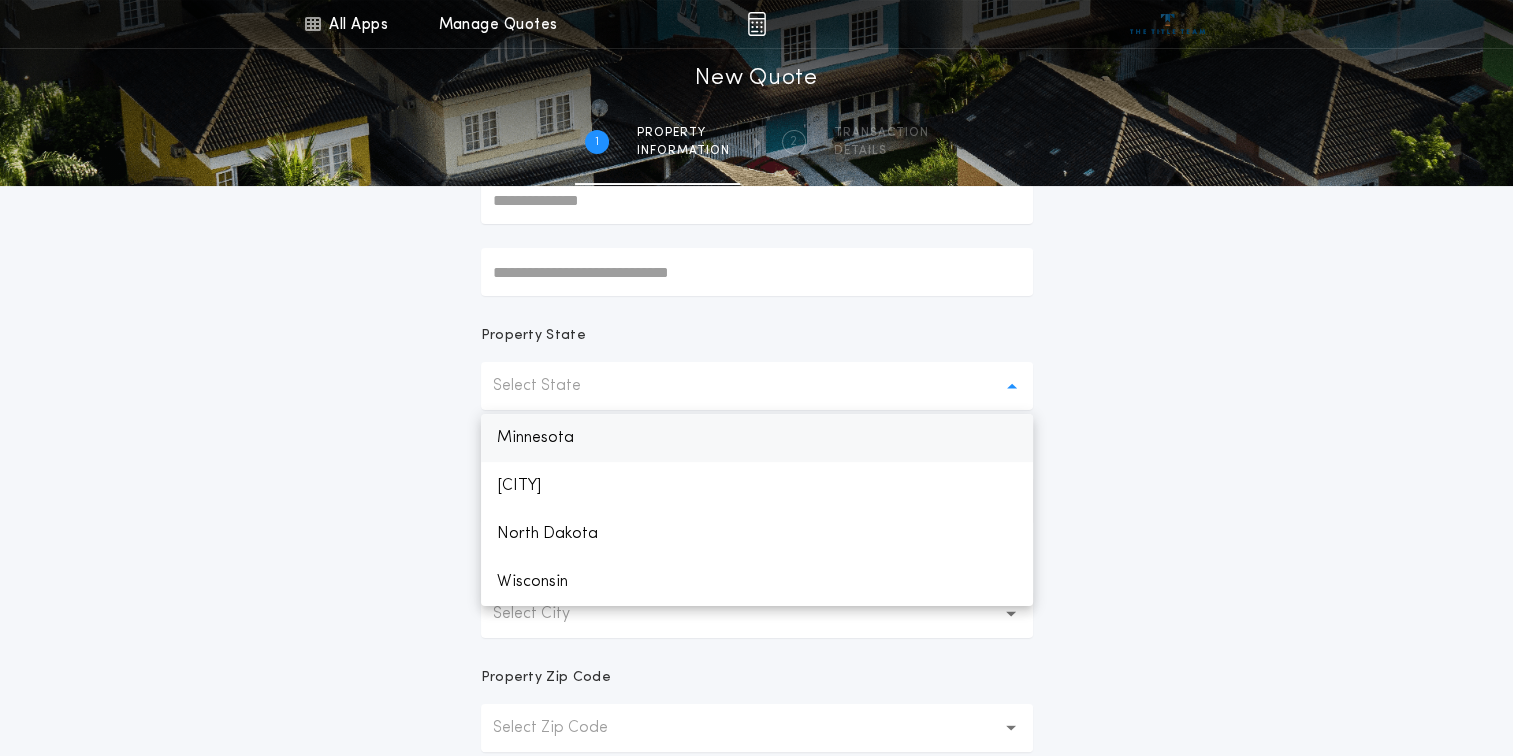 click on "Minnesota" at bounding box center [757, 438] 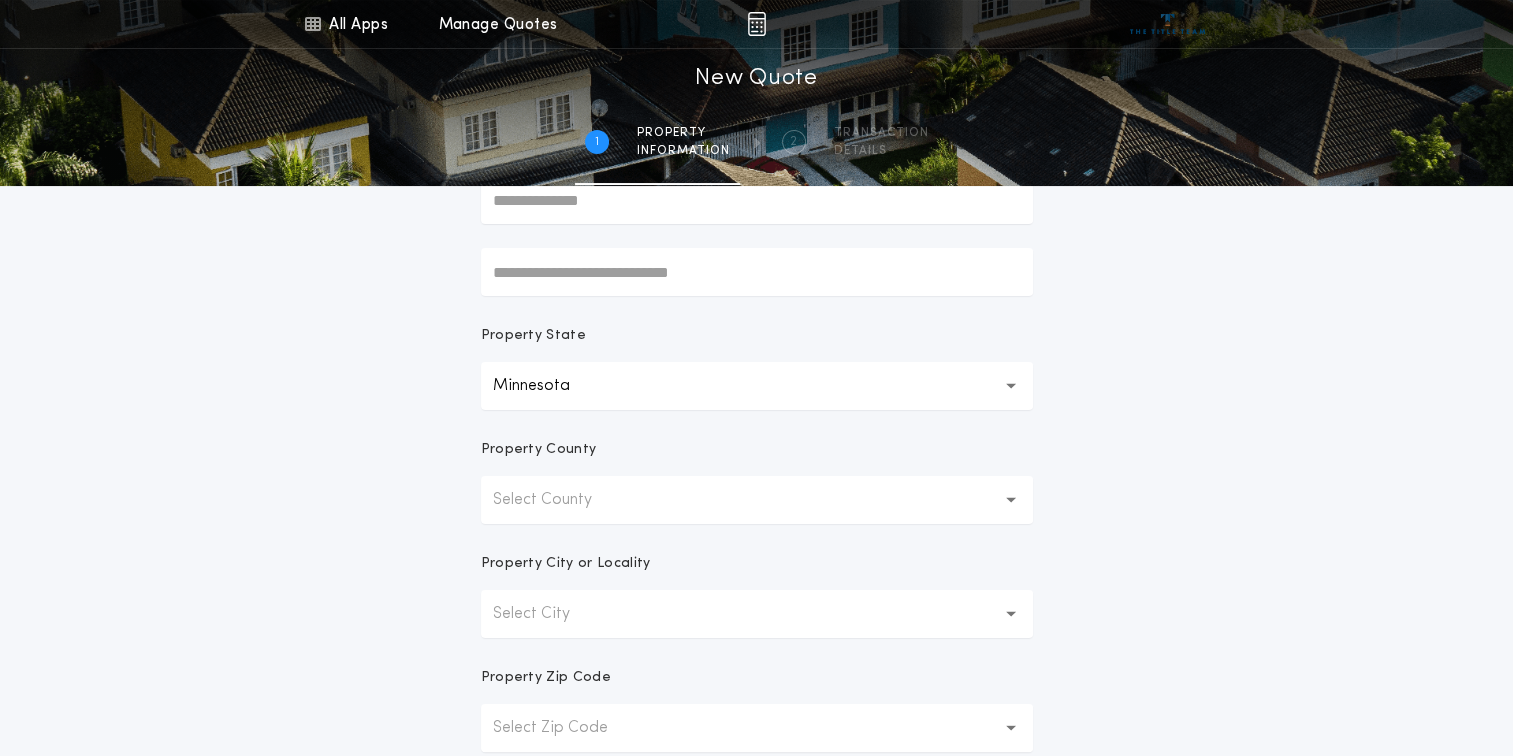 click 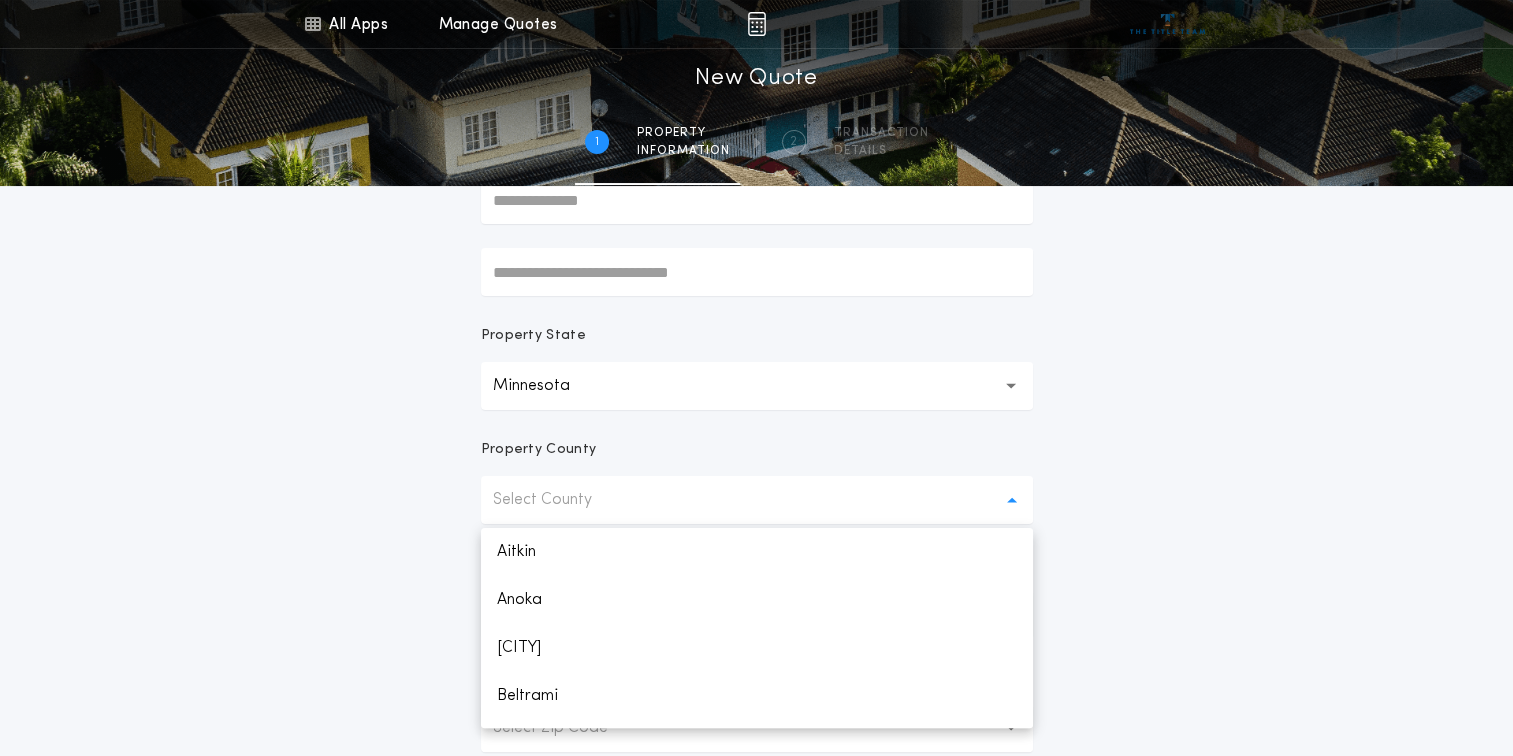 click 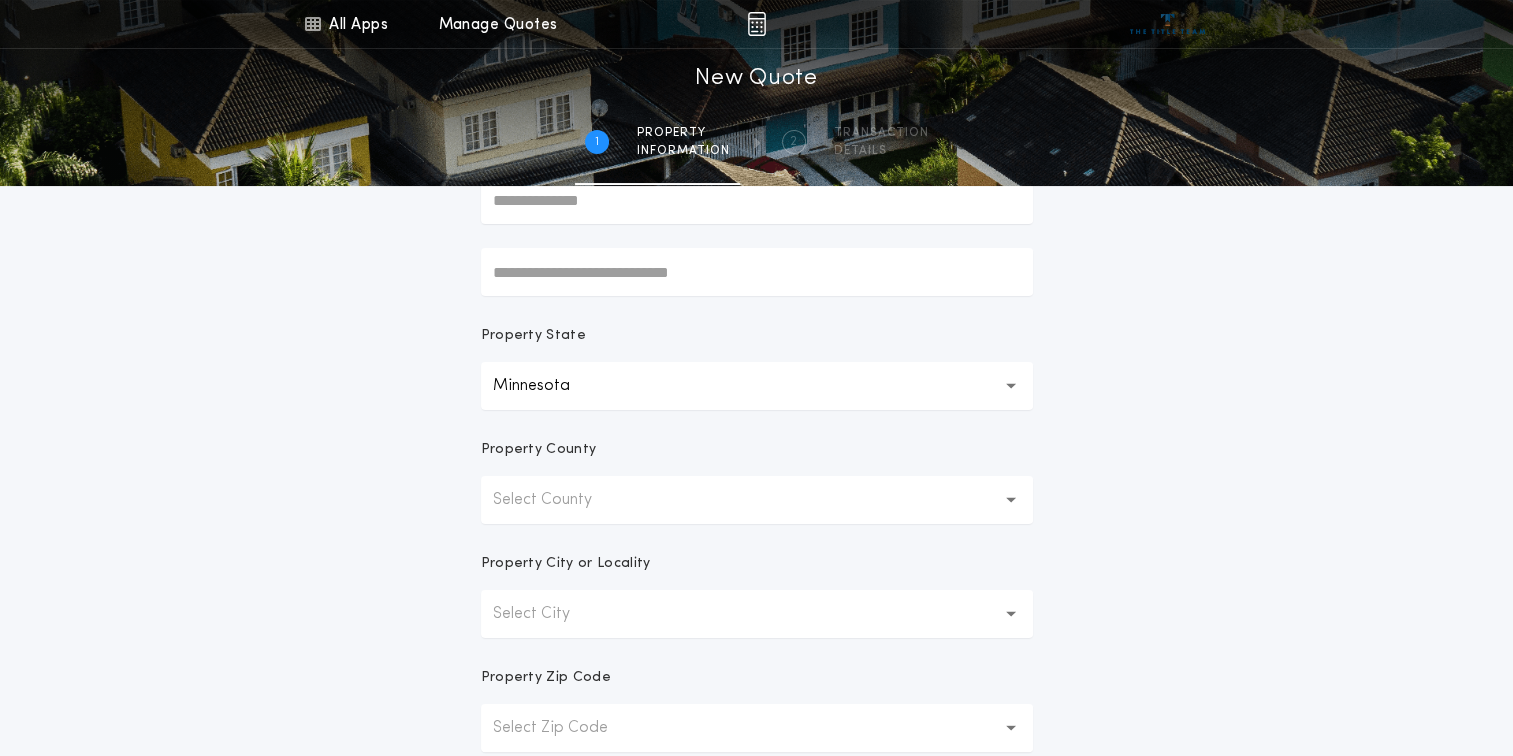 click on "Select County" at bounding box center [757, 500] 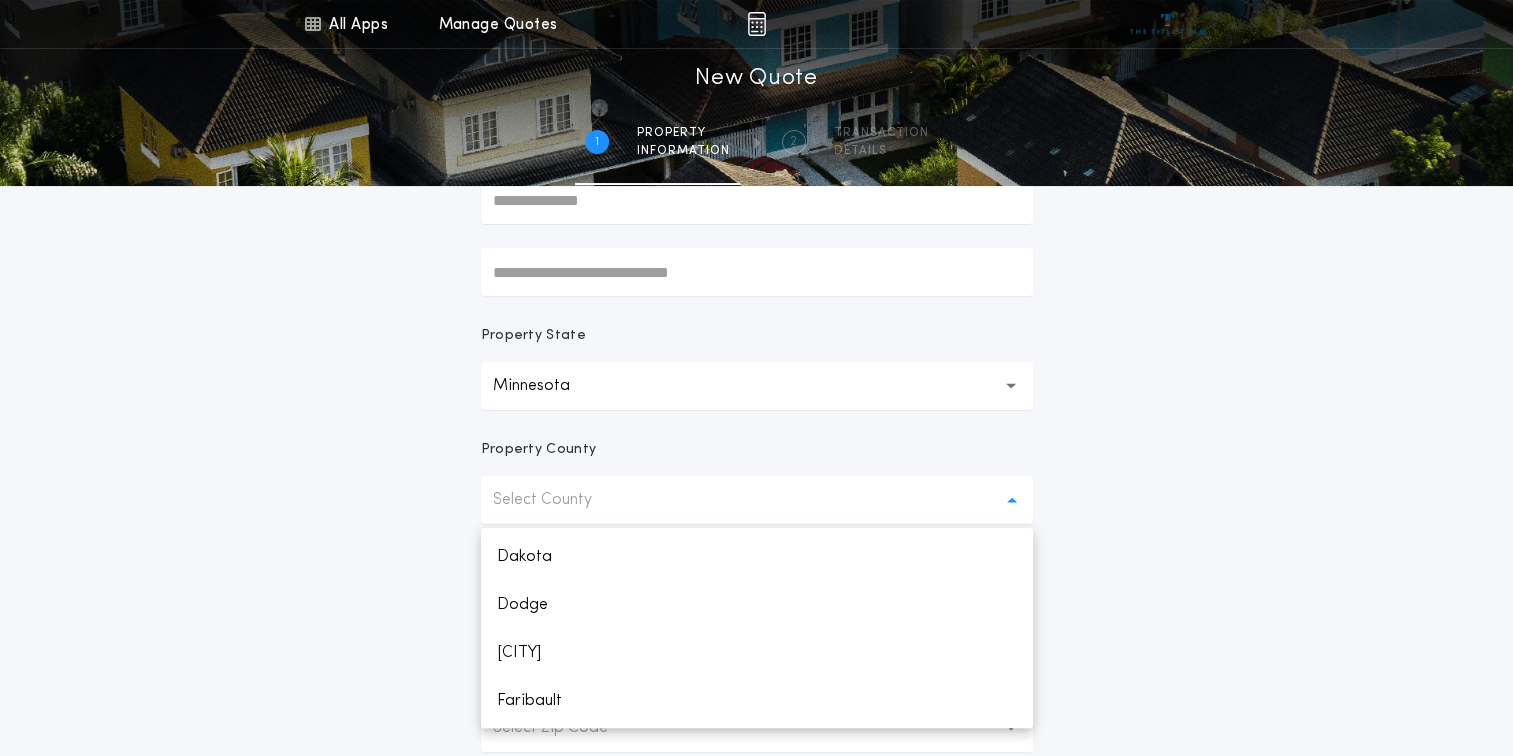 scroll, scrollTop: 840, scrollLeft: 0, axis: vertical 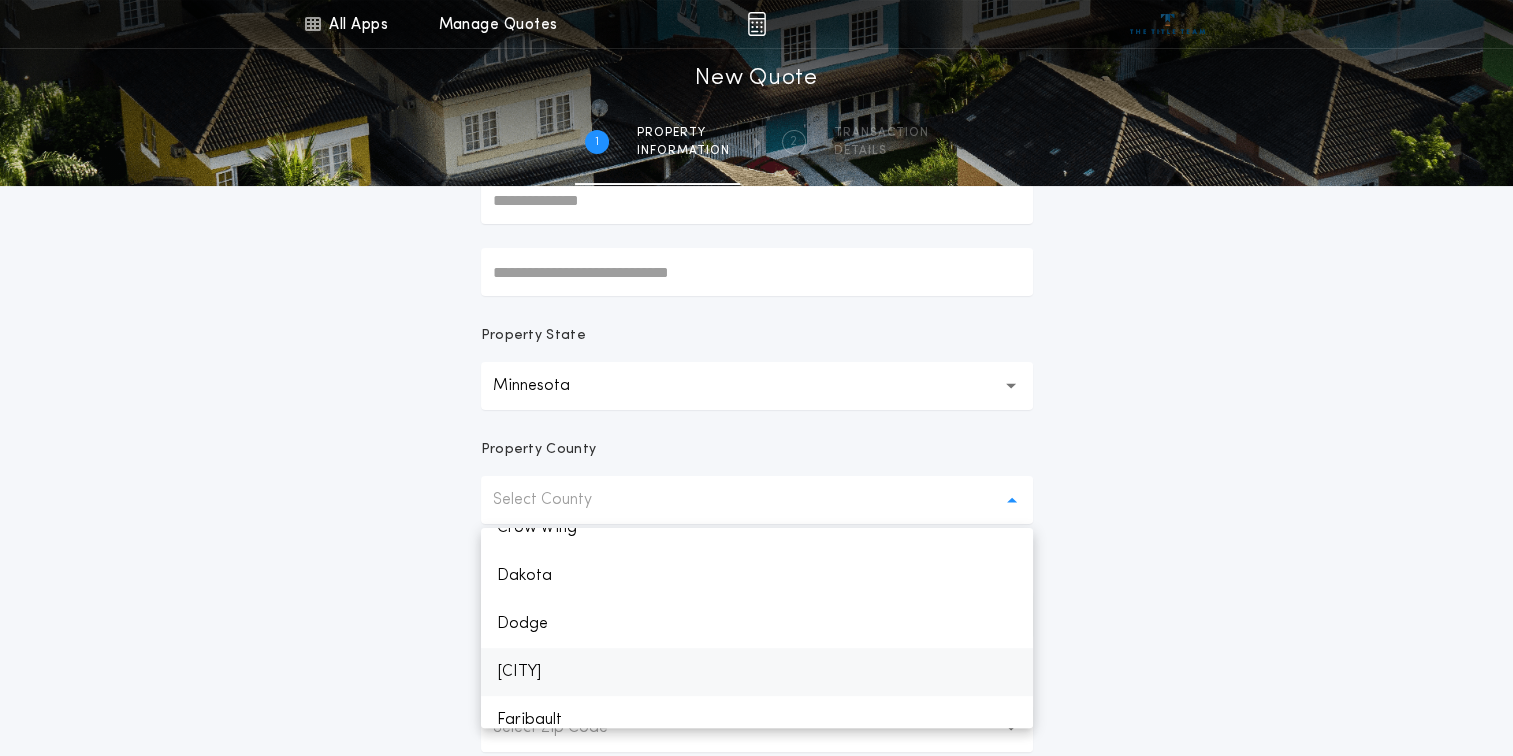 click on "[CITY]" at bounding box center (757, 672) 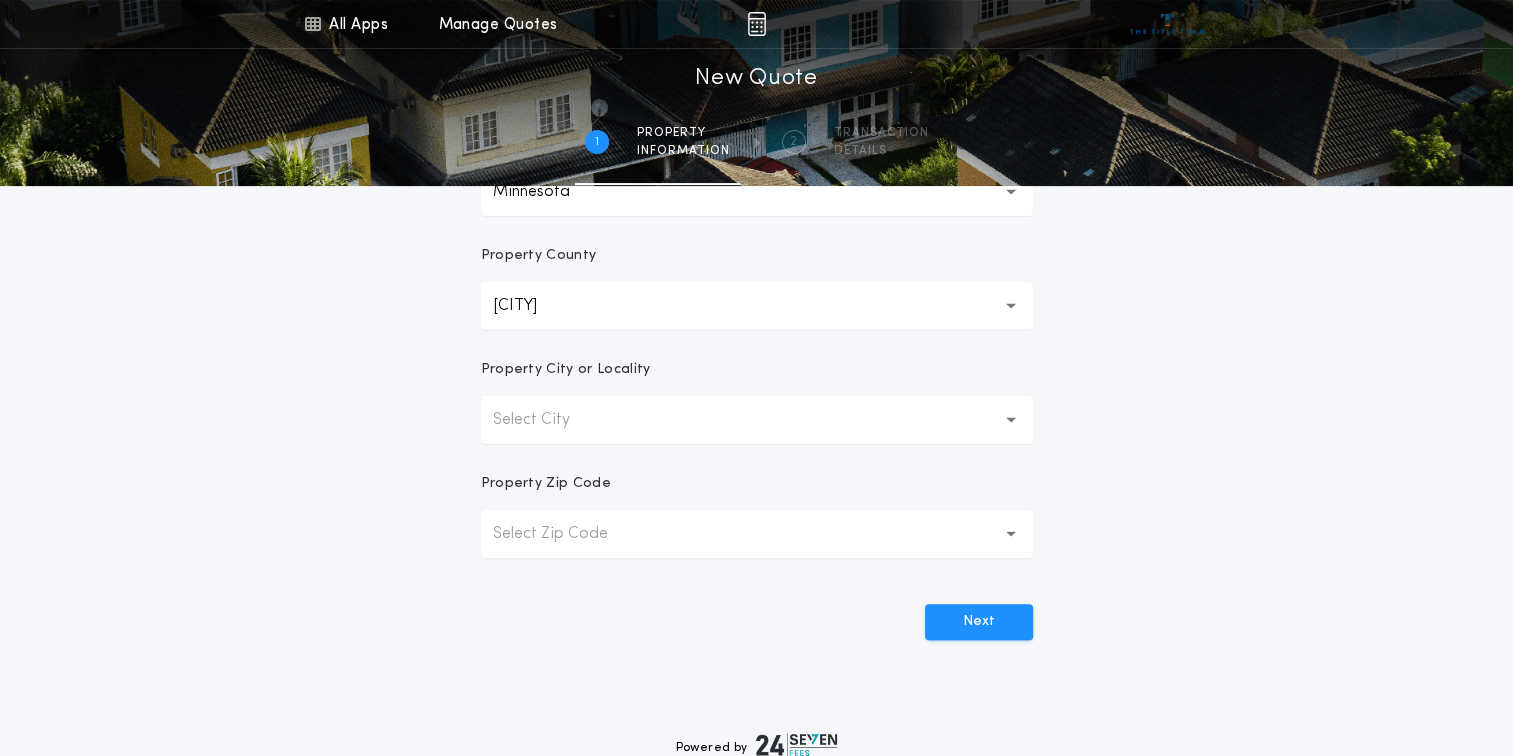 scroll, scrollTop: 429, scrollLeft: 0, axis: vertical 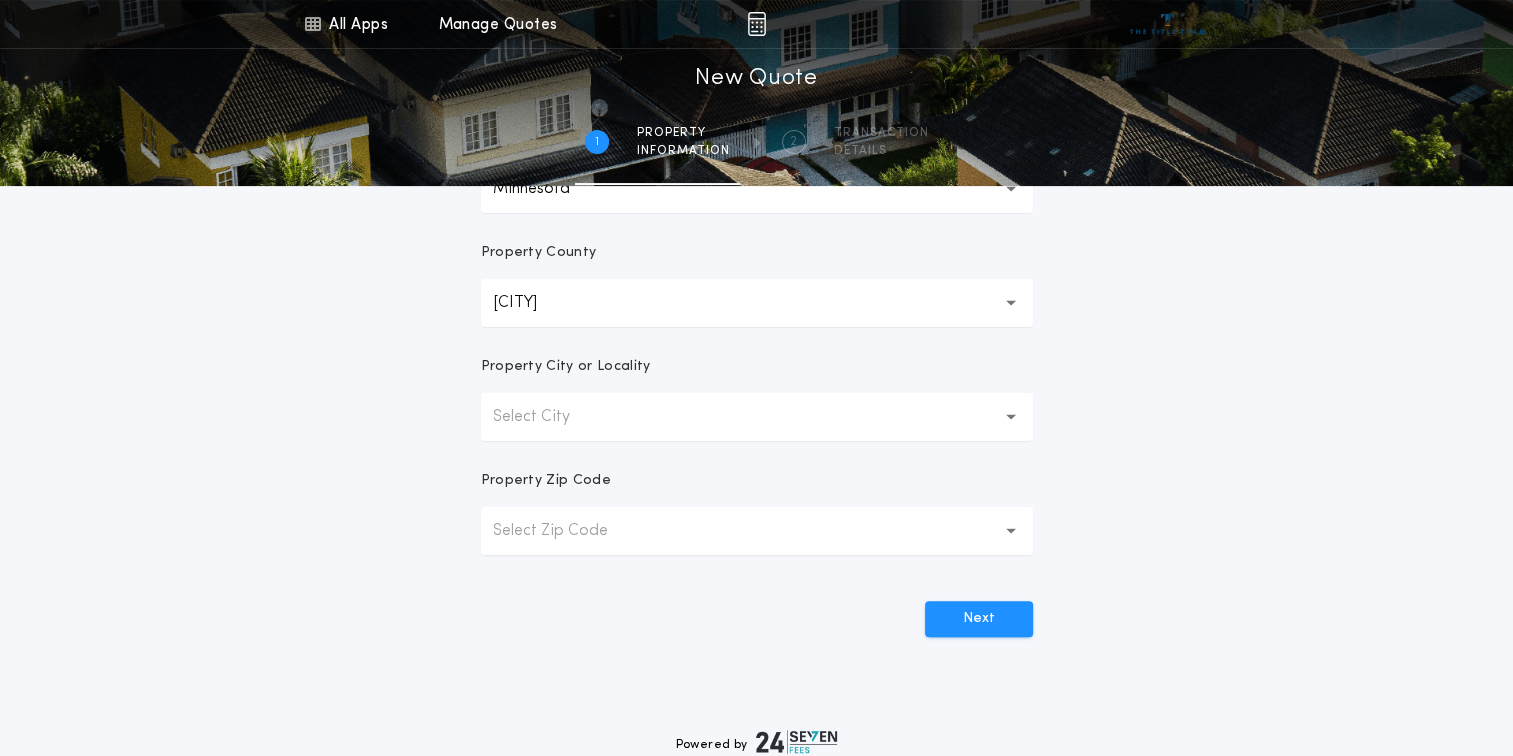 click on "Select City" at bounding box center [757, 417] 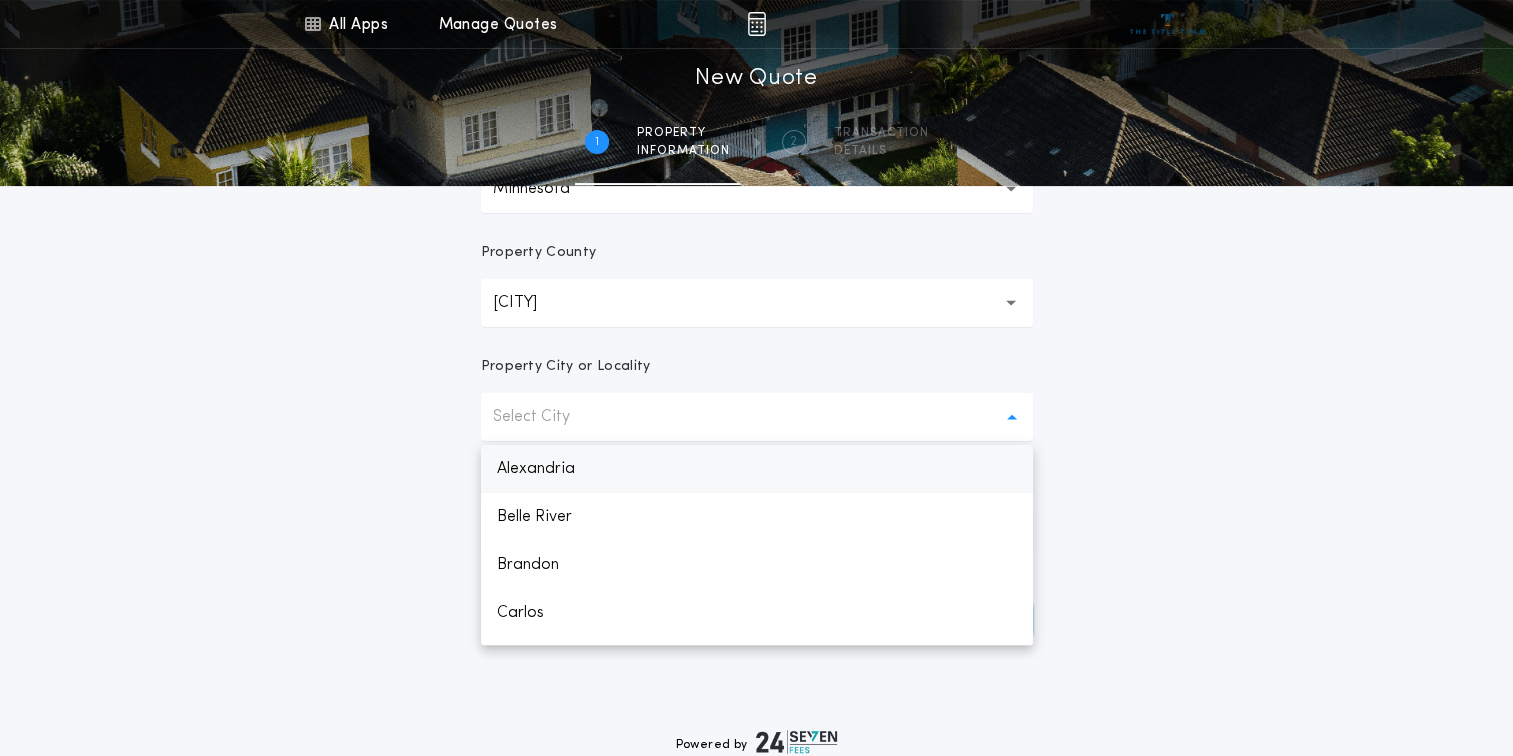 click on "Alexandria" at bounding box center [757, 469] 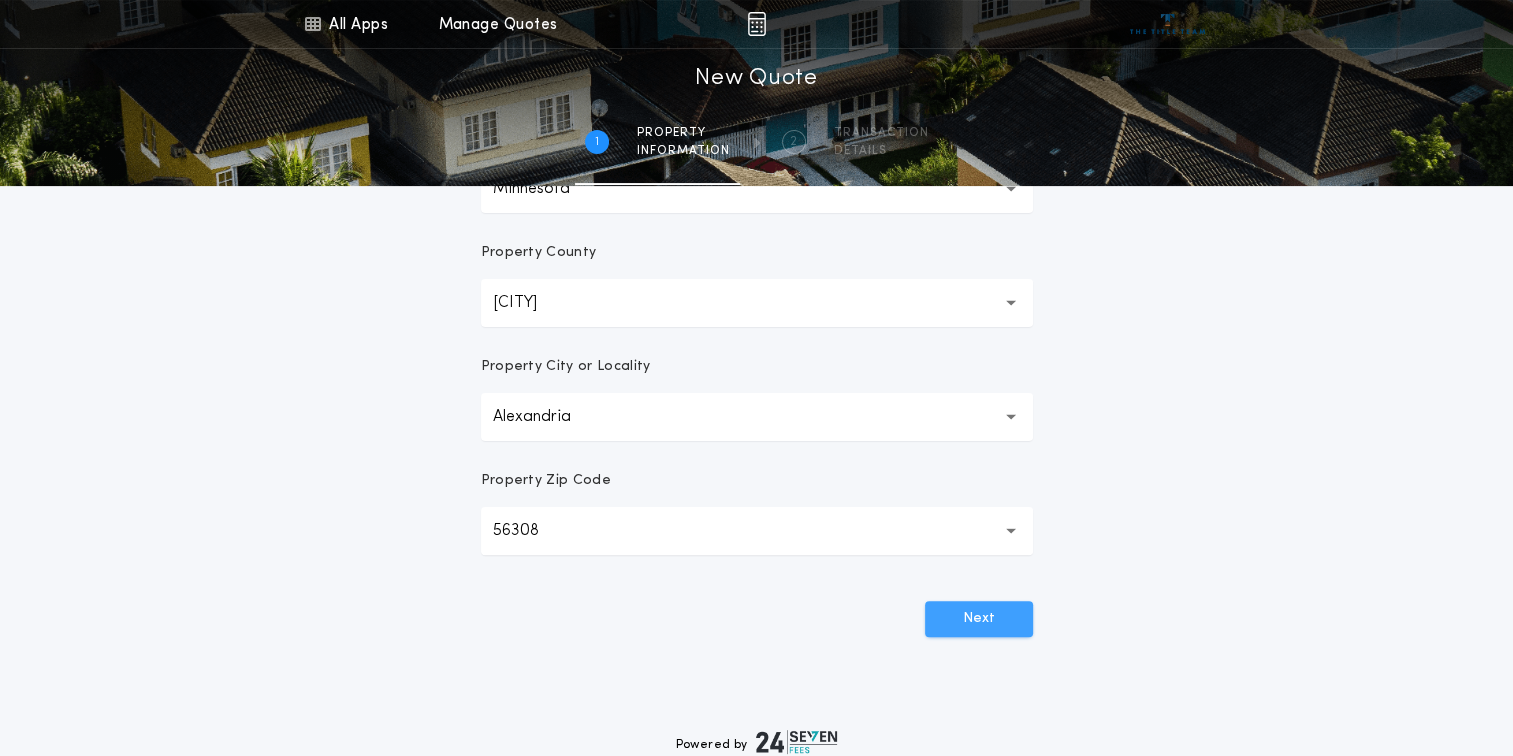 click on "Next" at bounding box center [979, 619] 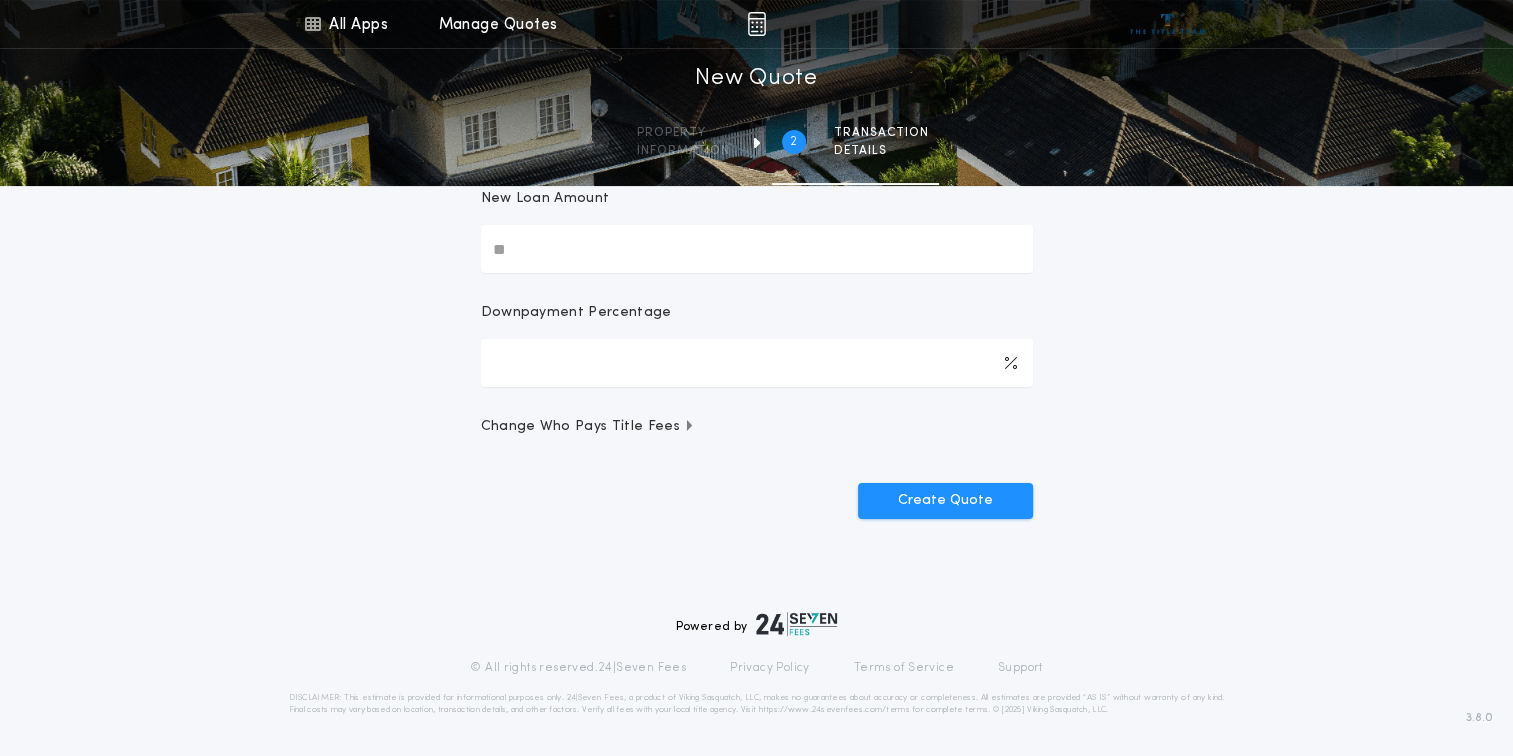 scroll, scrollTop: 0, scrollLeft: 0, axis: both 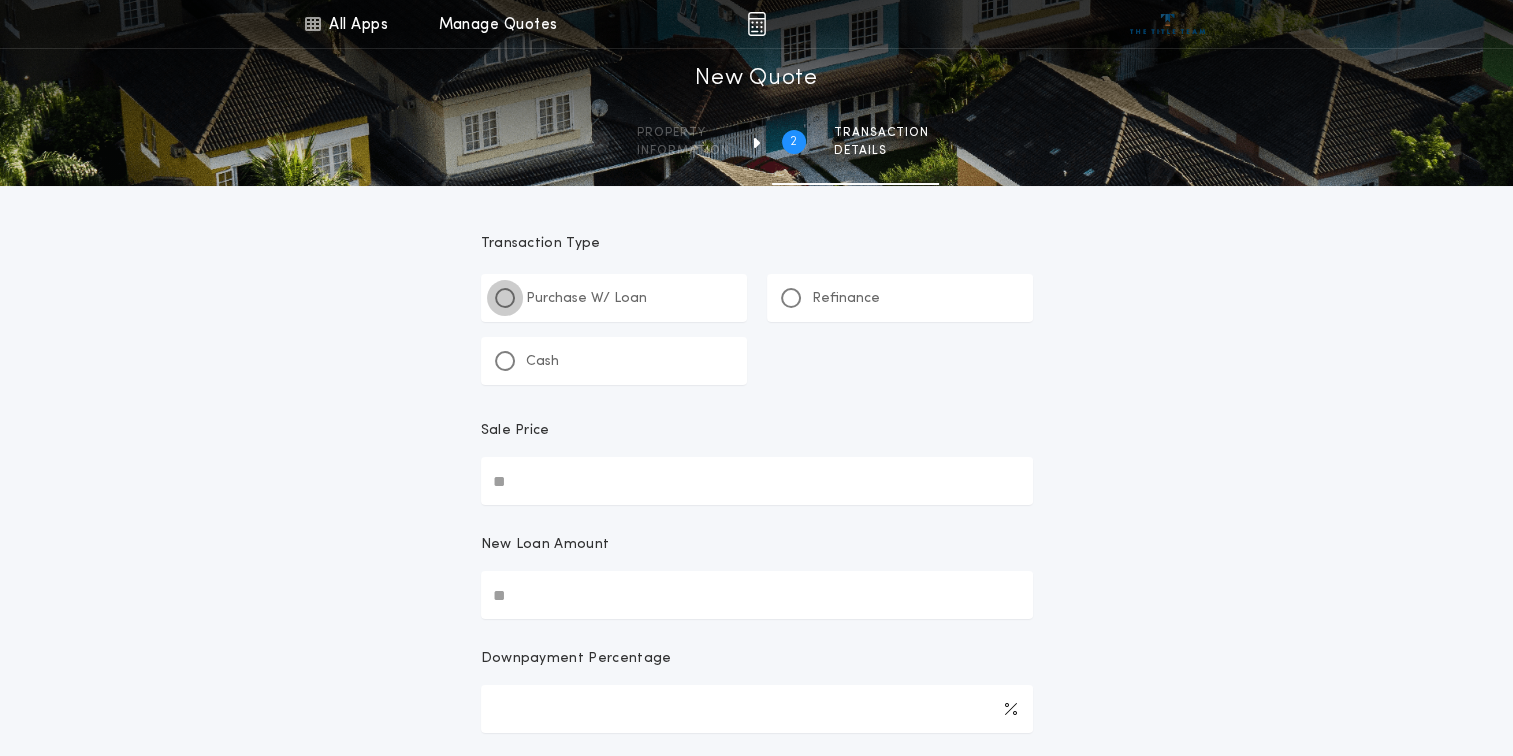 click at bounding box center (505, 298) 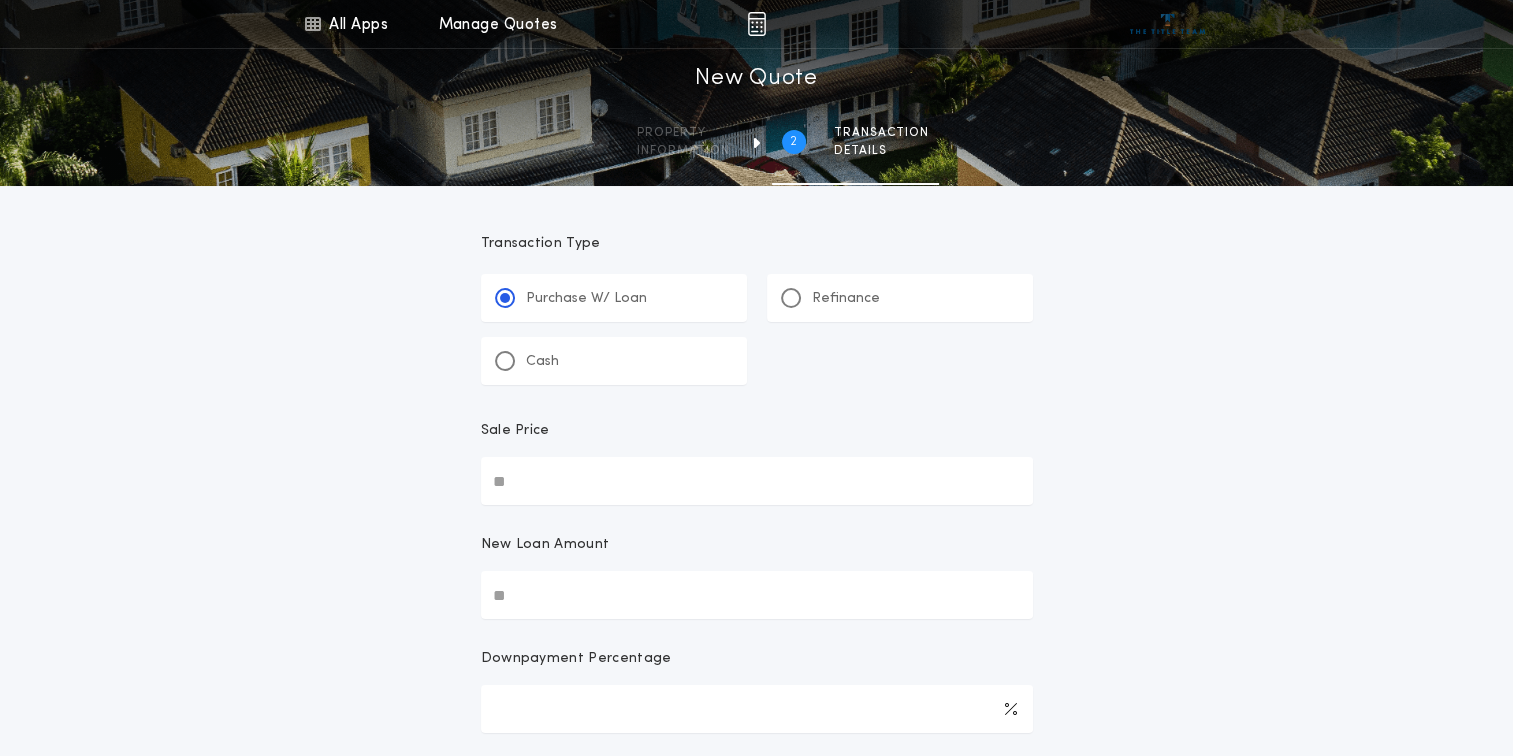 click on "Sale Price" at bounding box center [757, 481] 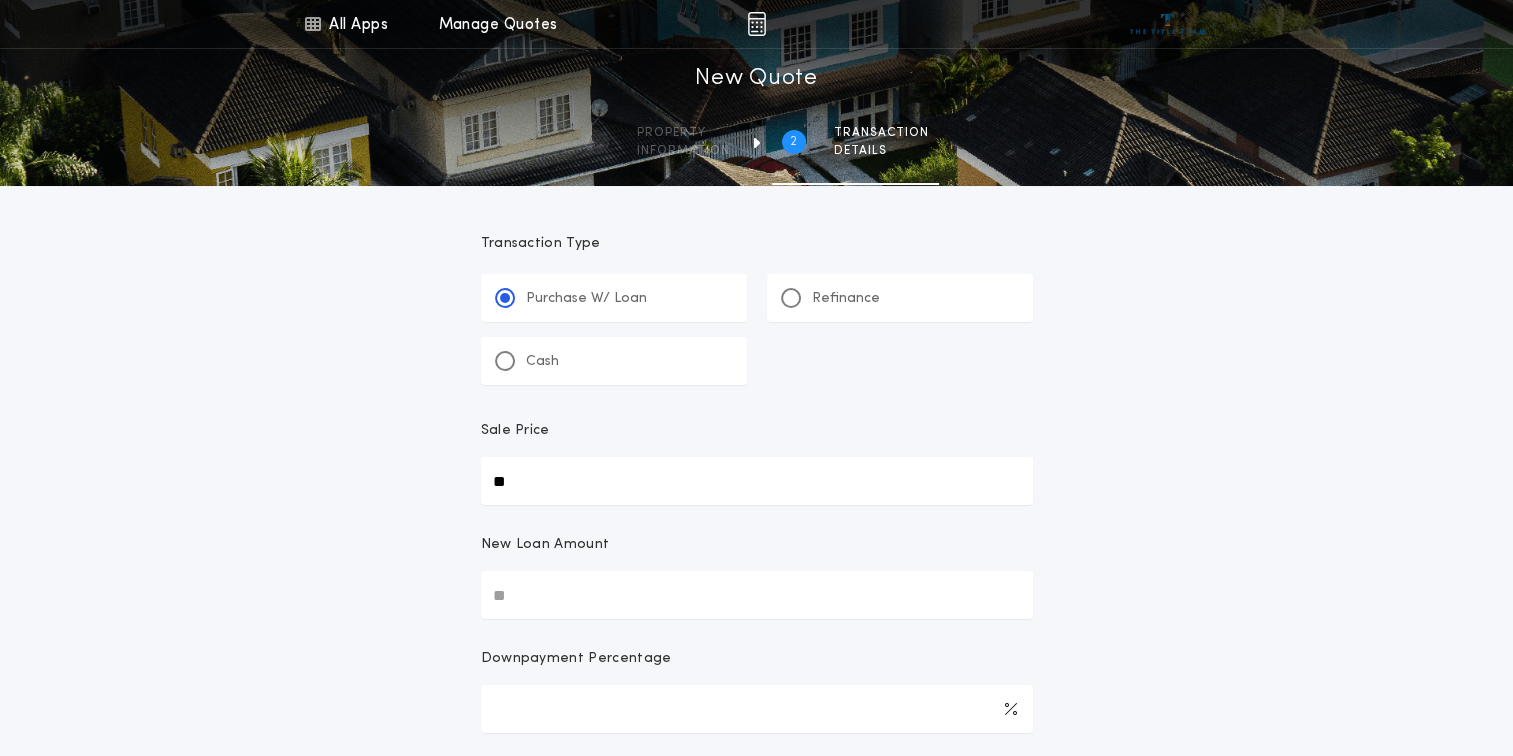 type on "**" 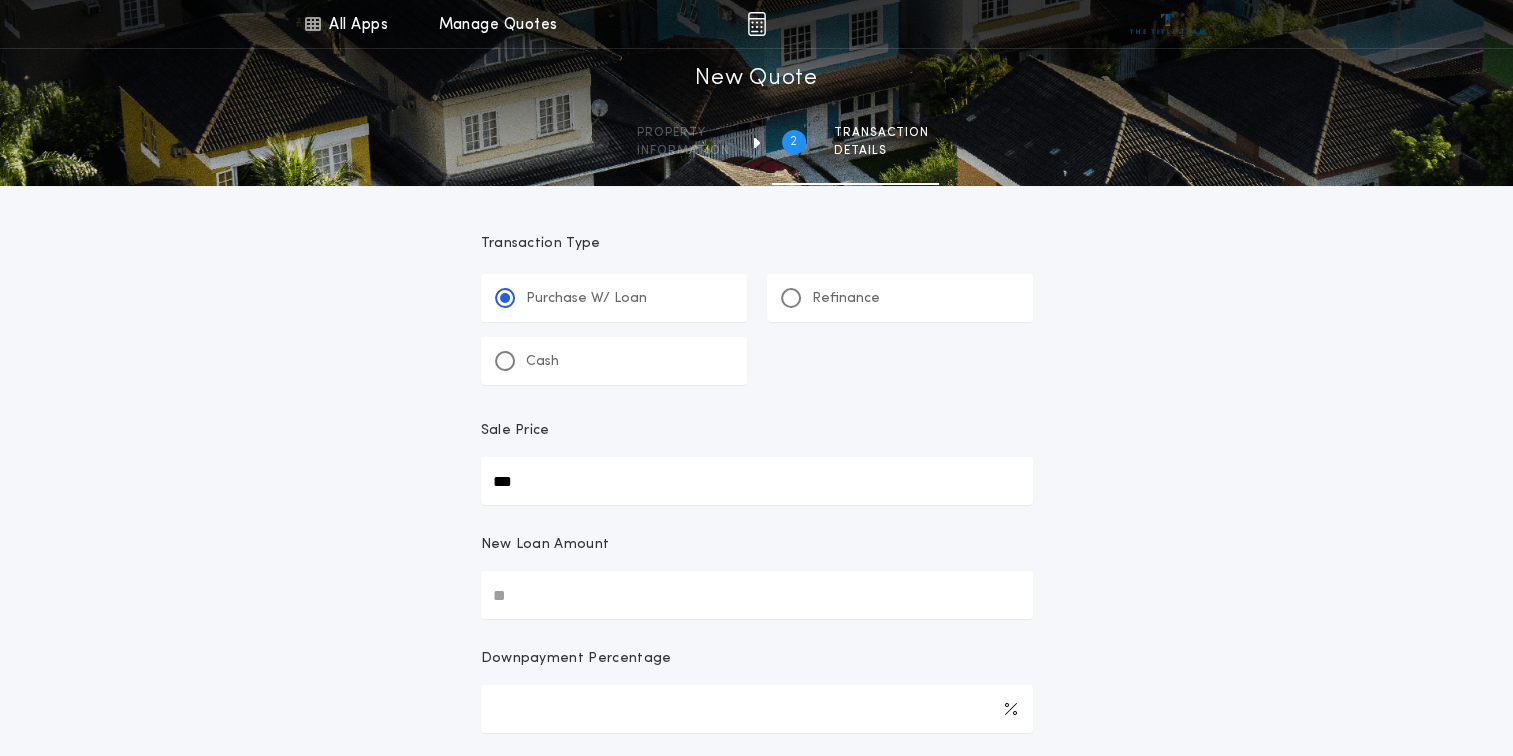 type on "***" 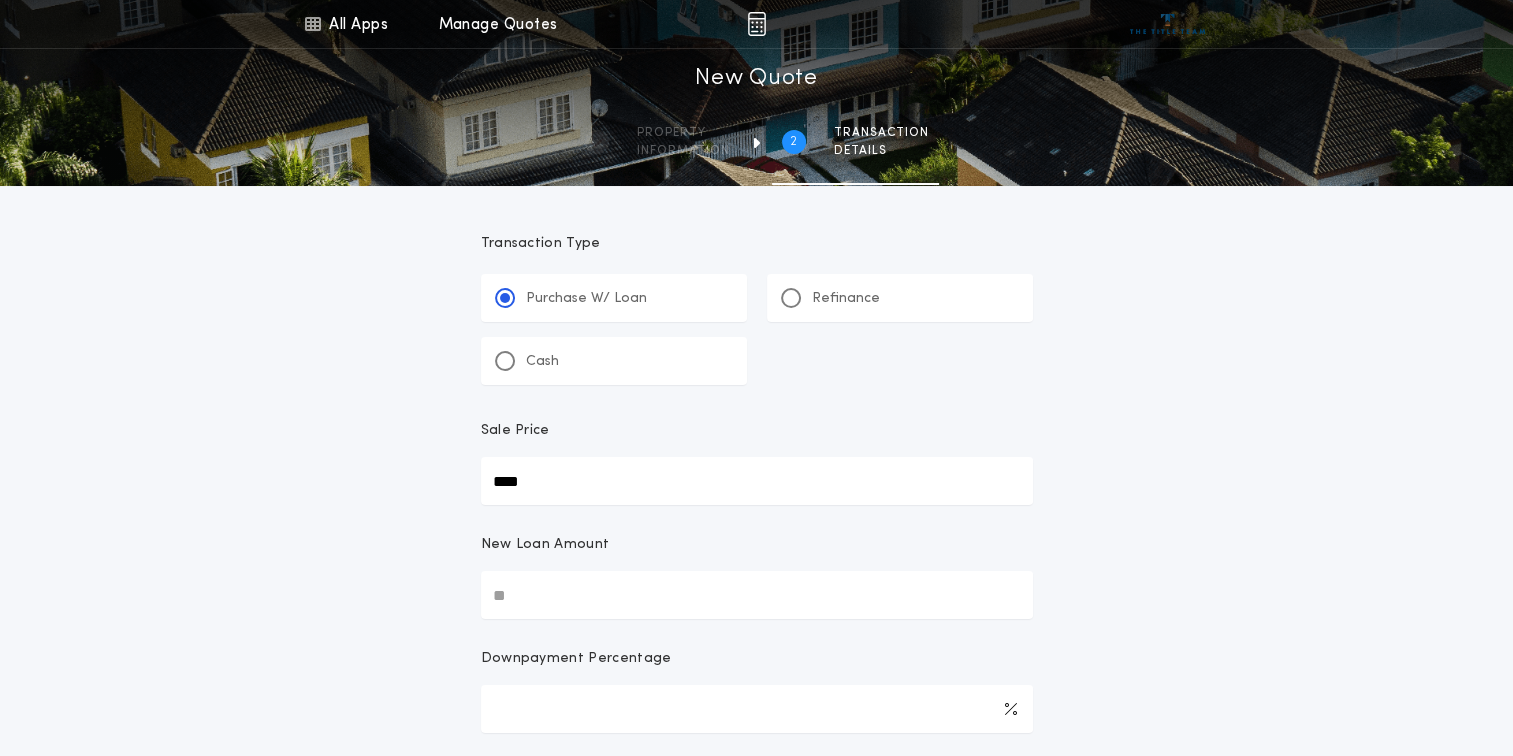 type on "****" 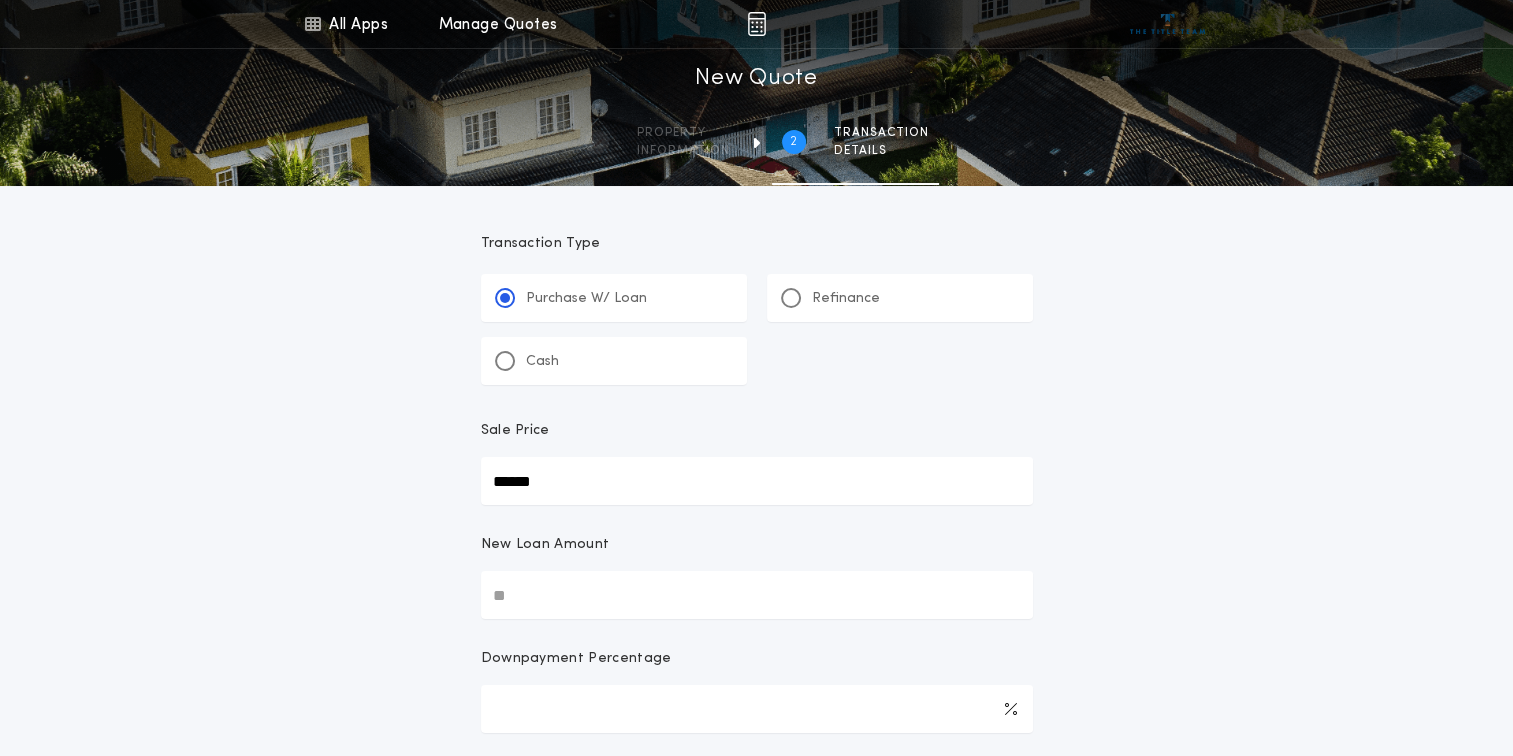 type on "******" 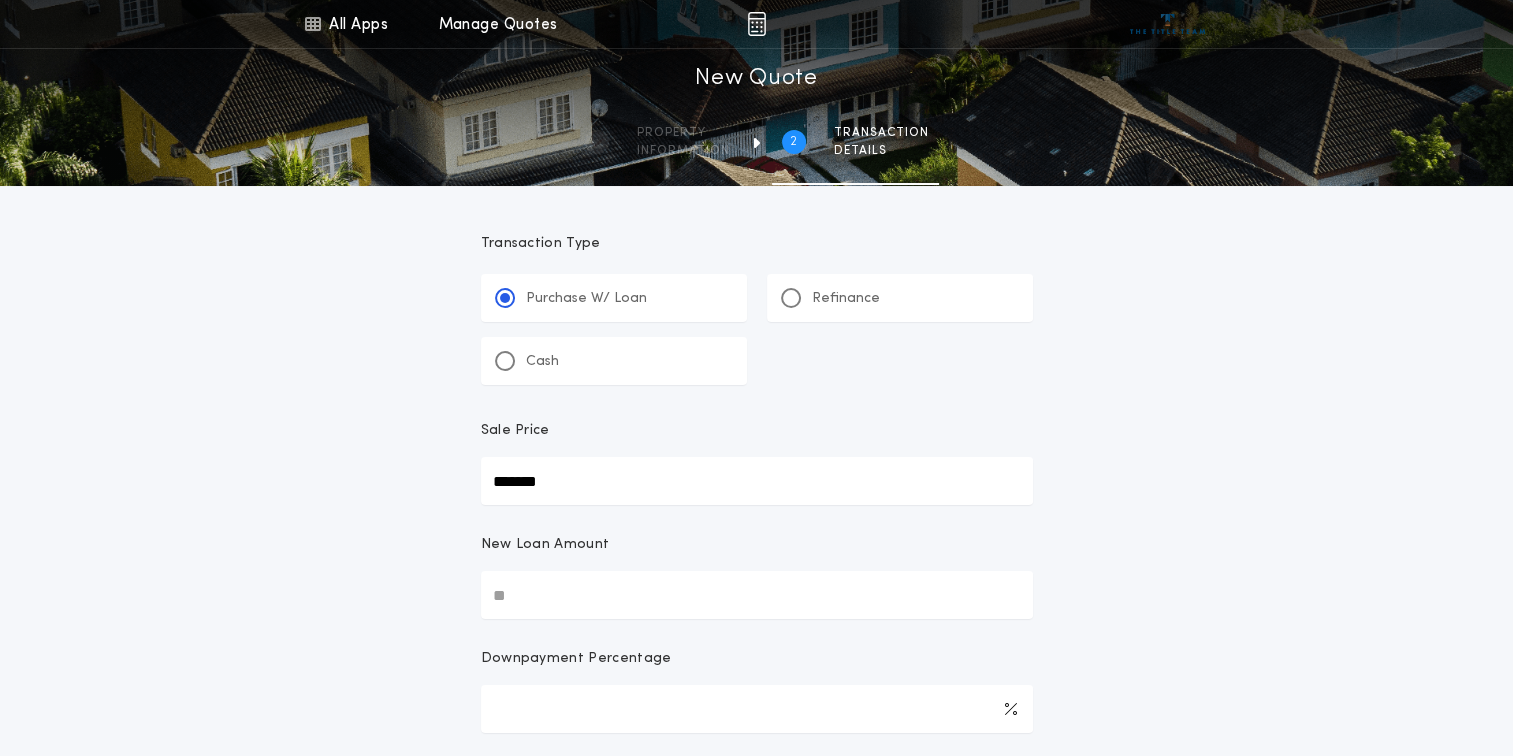 type on "*******" 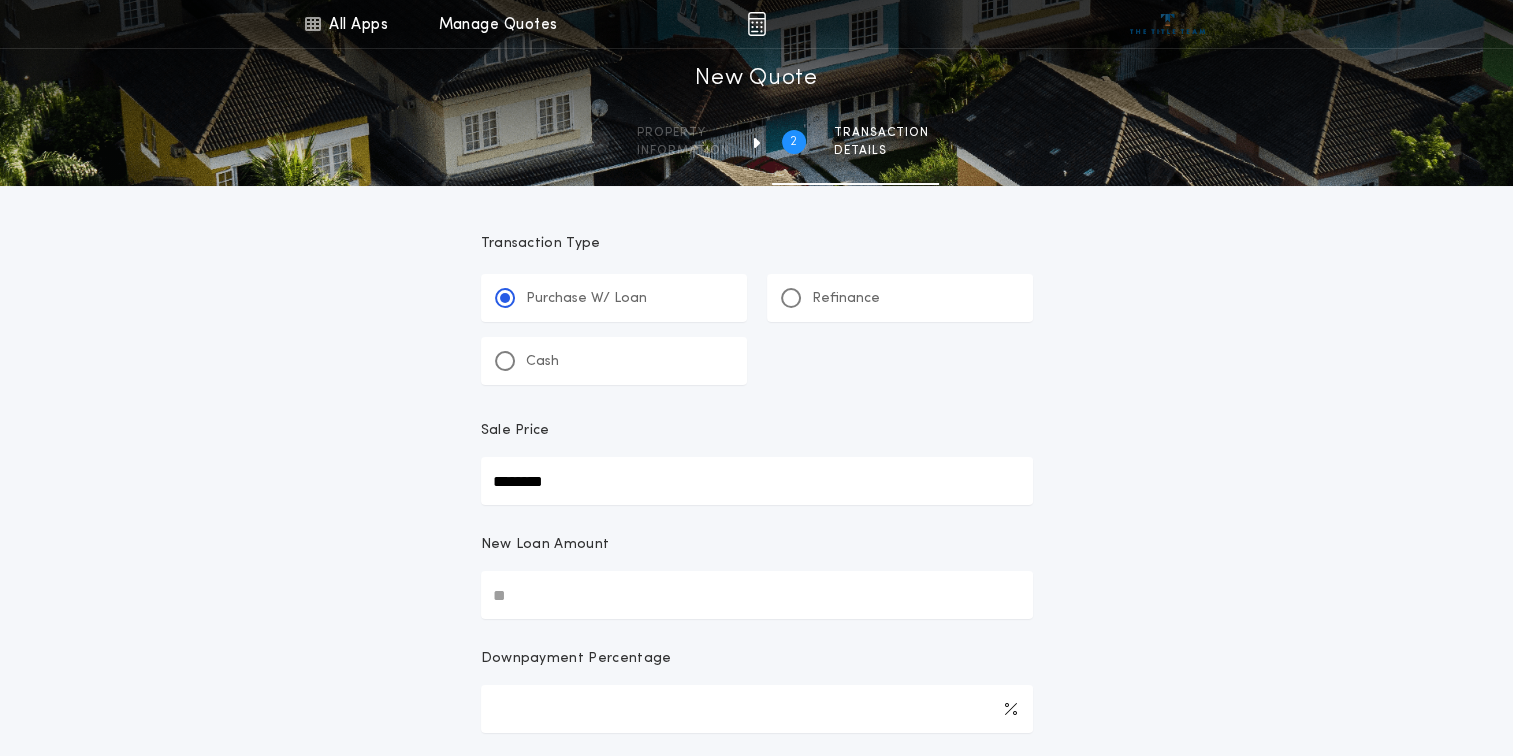 type on "********" 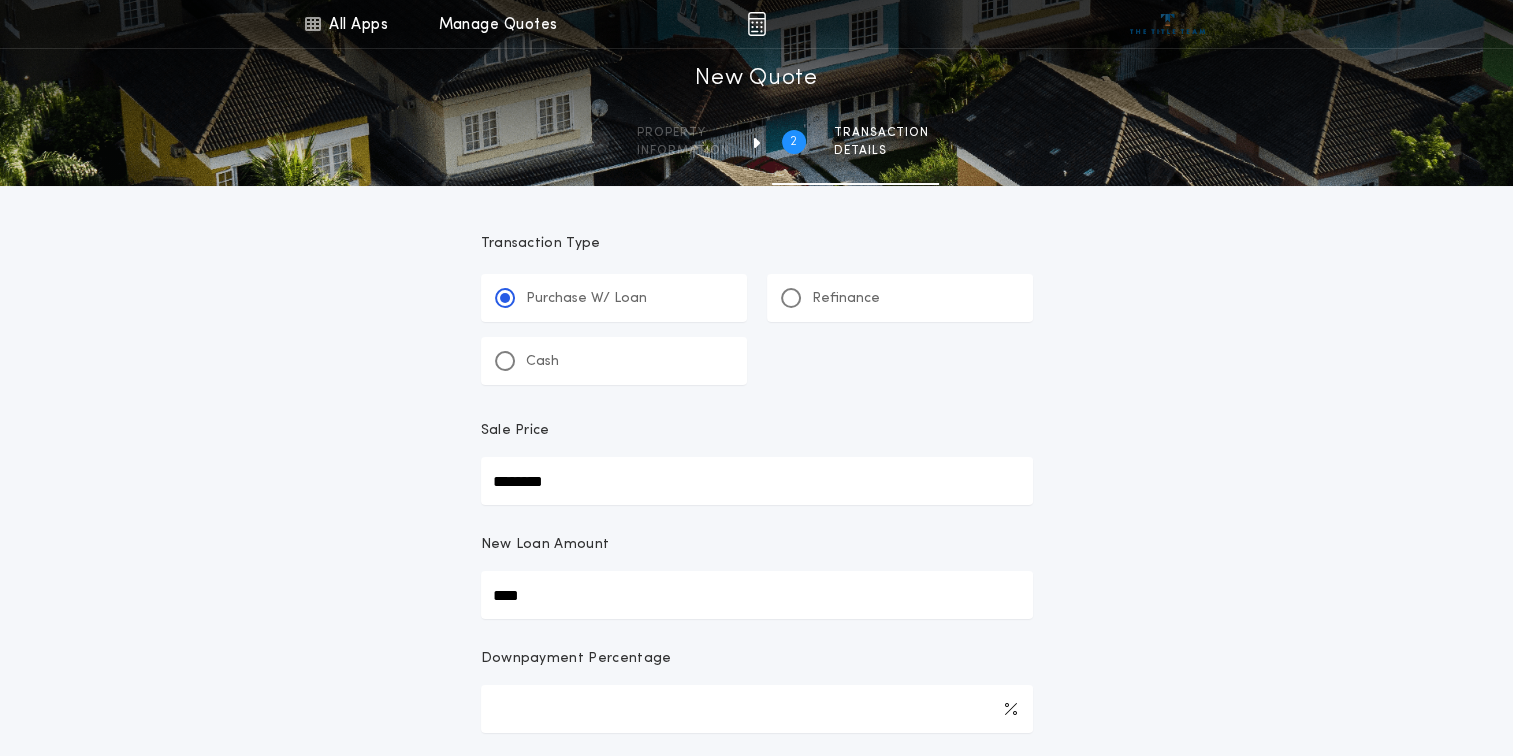type on "******" 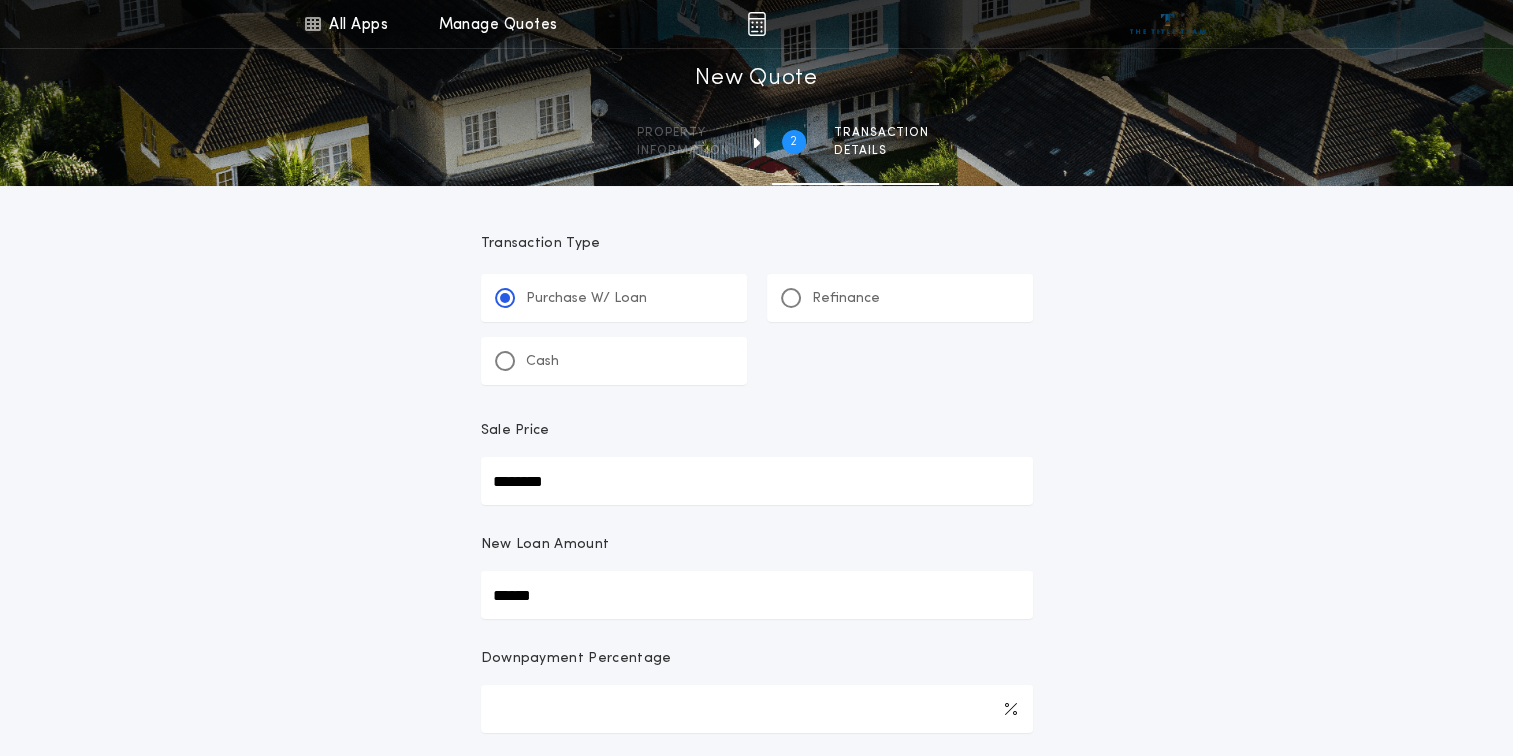 type on "*******" 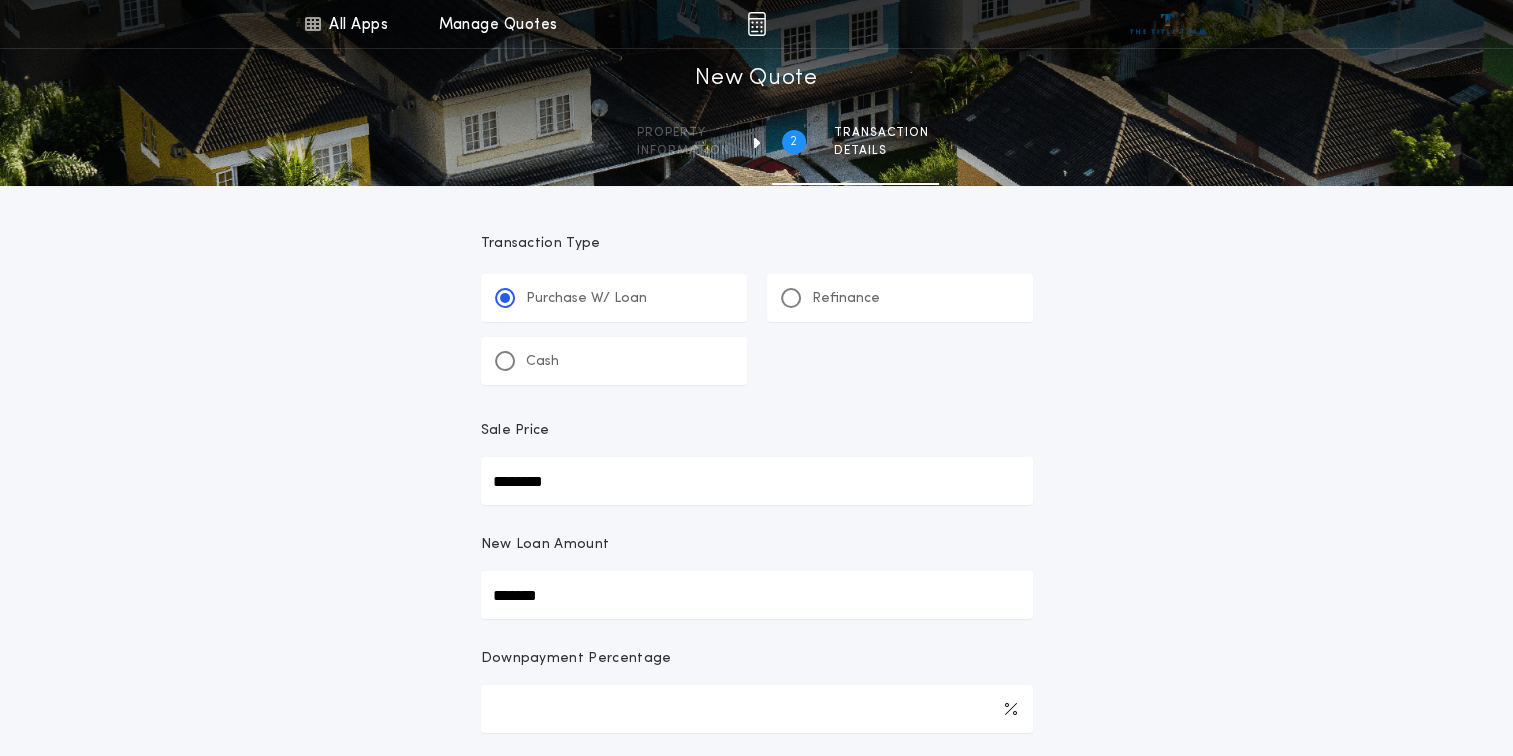type on "********" 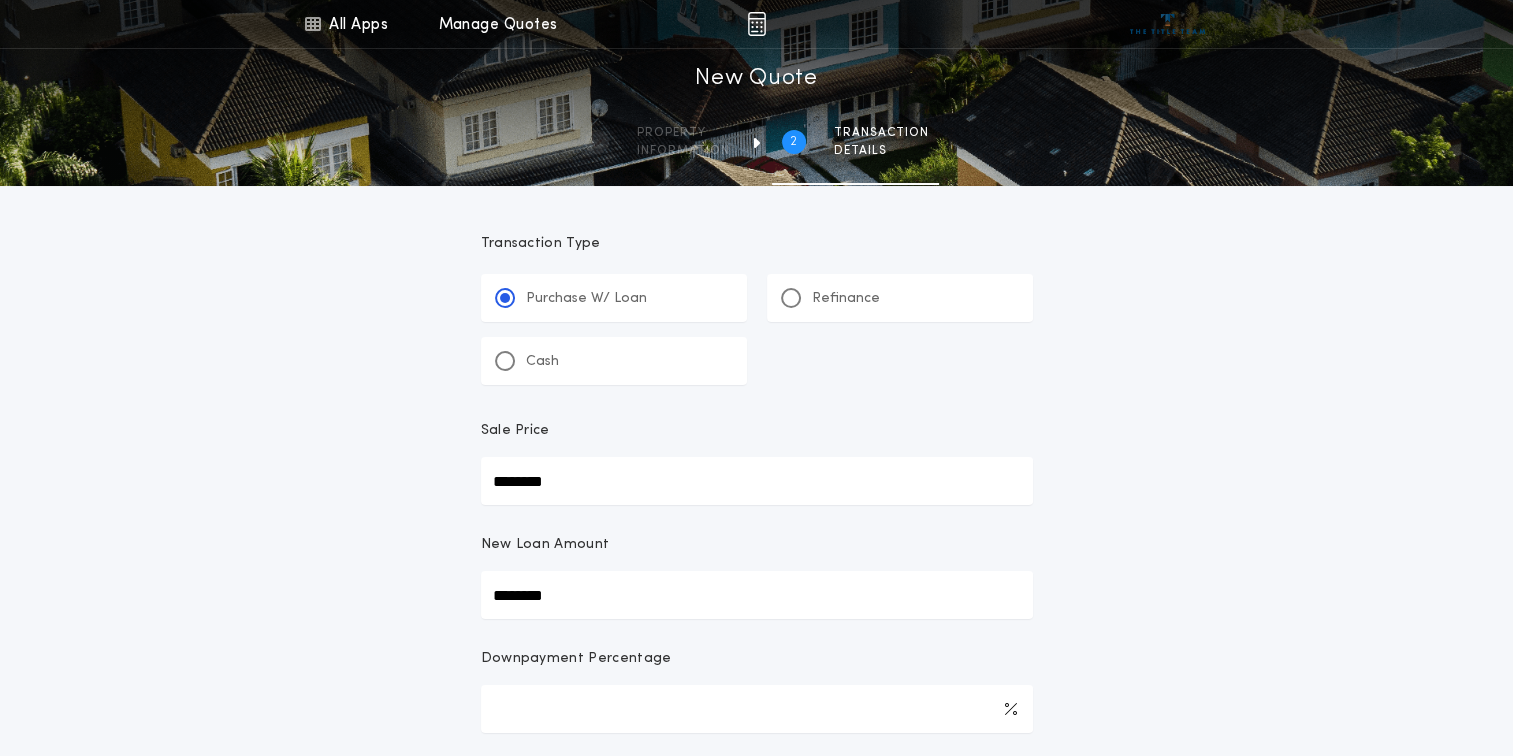 type on "********" 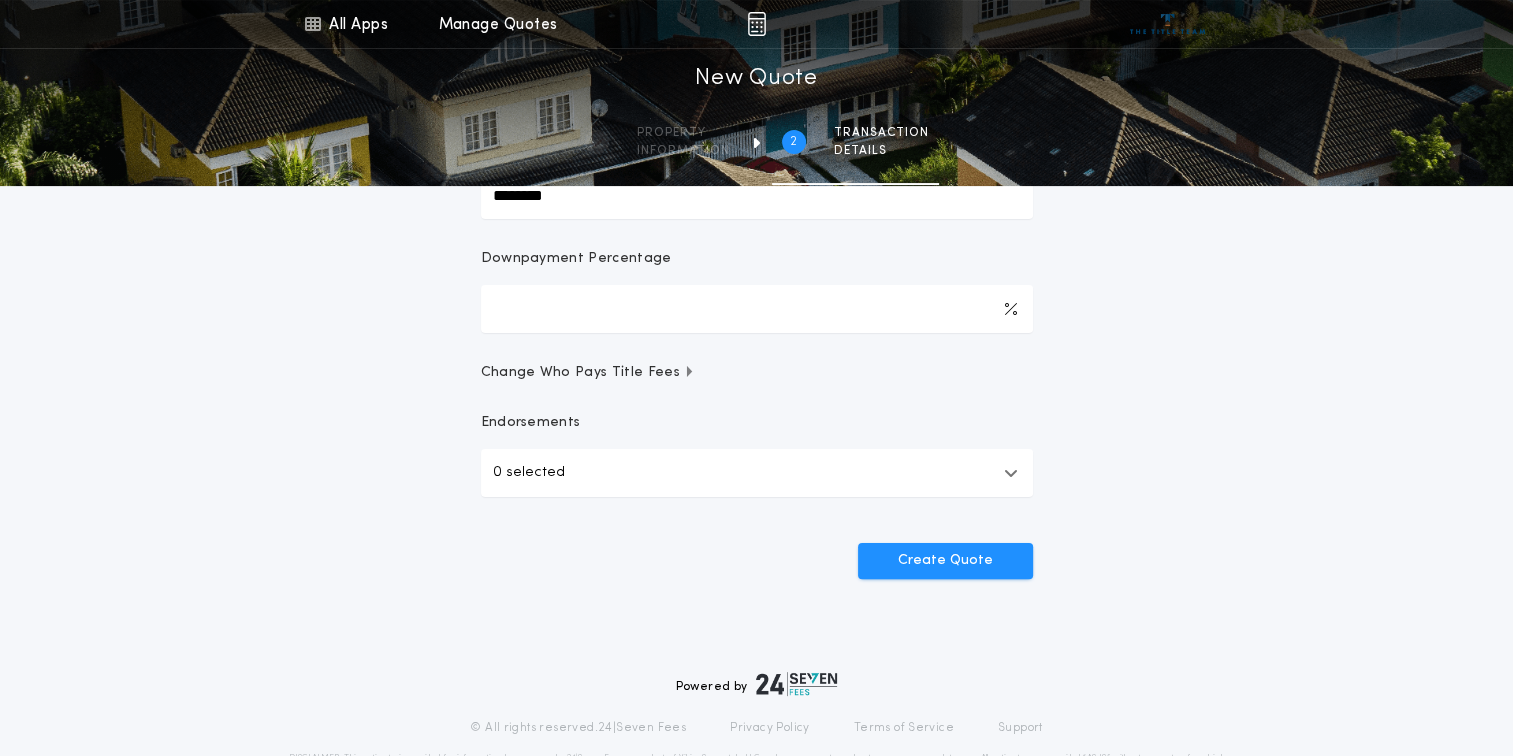 scroll, scrollTop: 460, scrollLeft: 0, axis: vertical 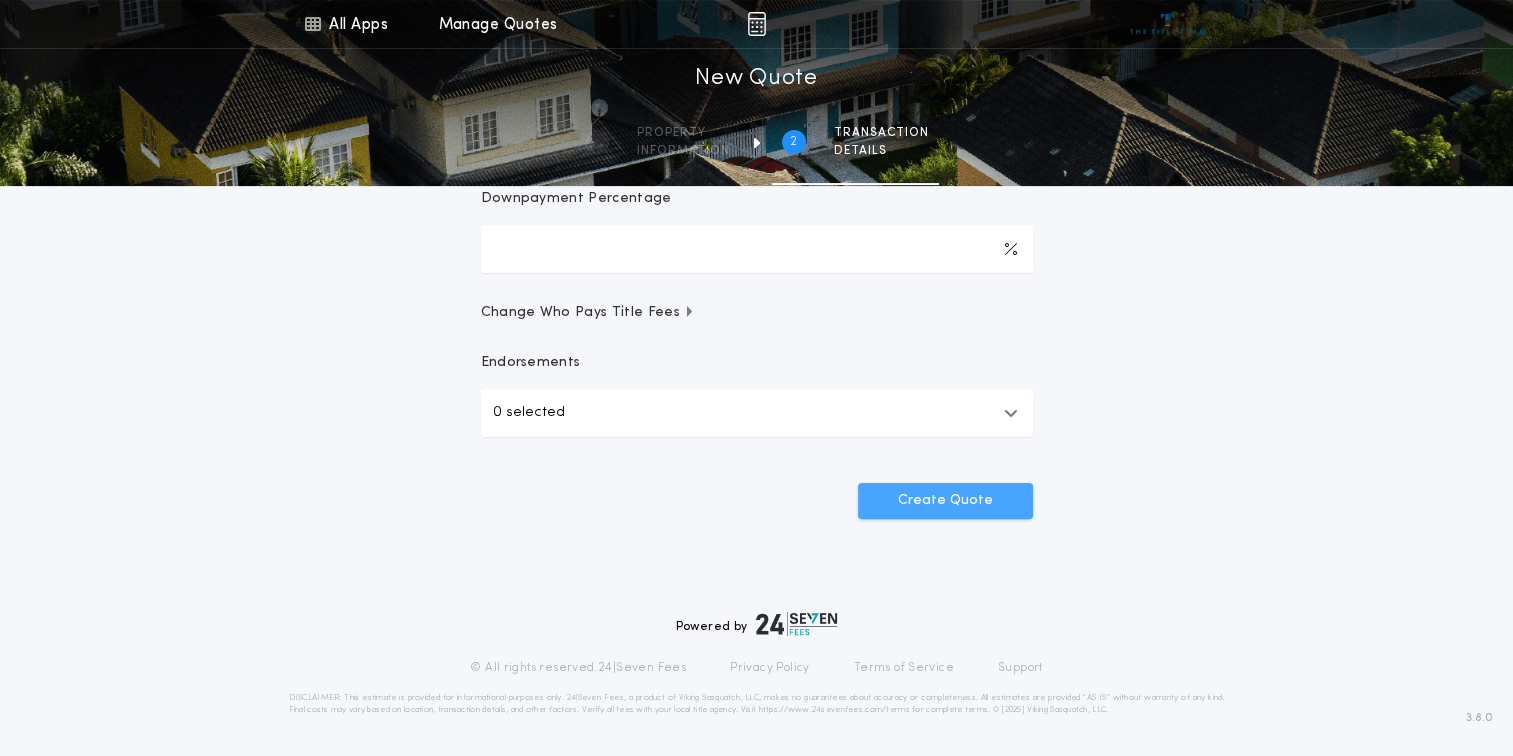 click on "Create Quote" at bounding box center [945, 501] 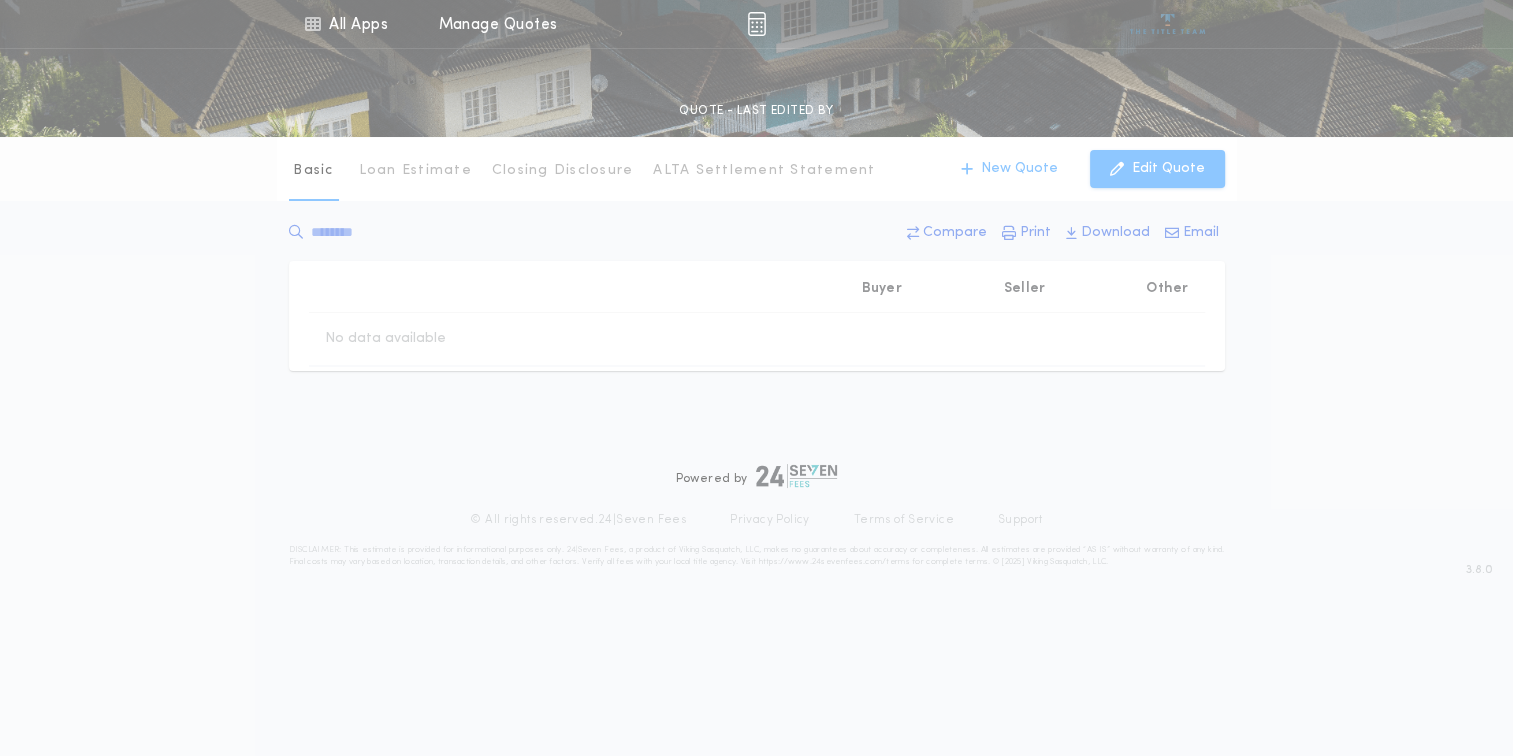 scroll, scrollTop: 0, scrollLeft: 0, axis: both 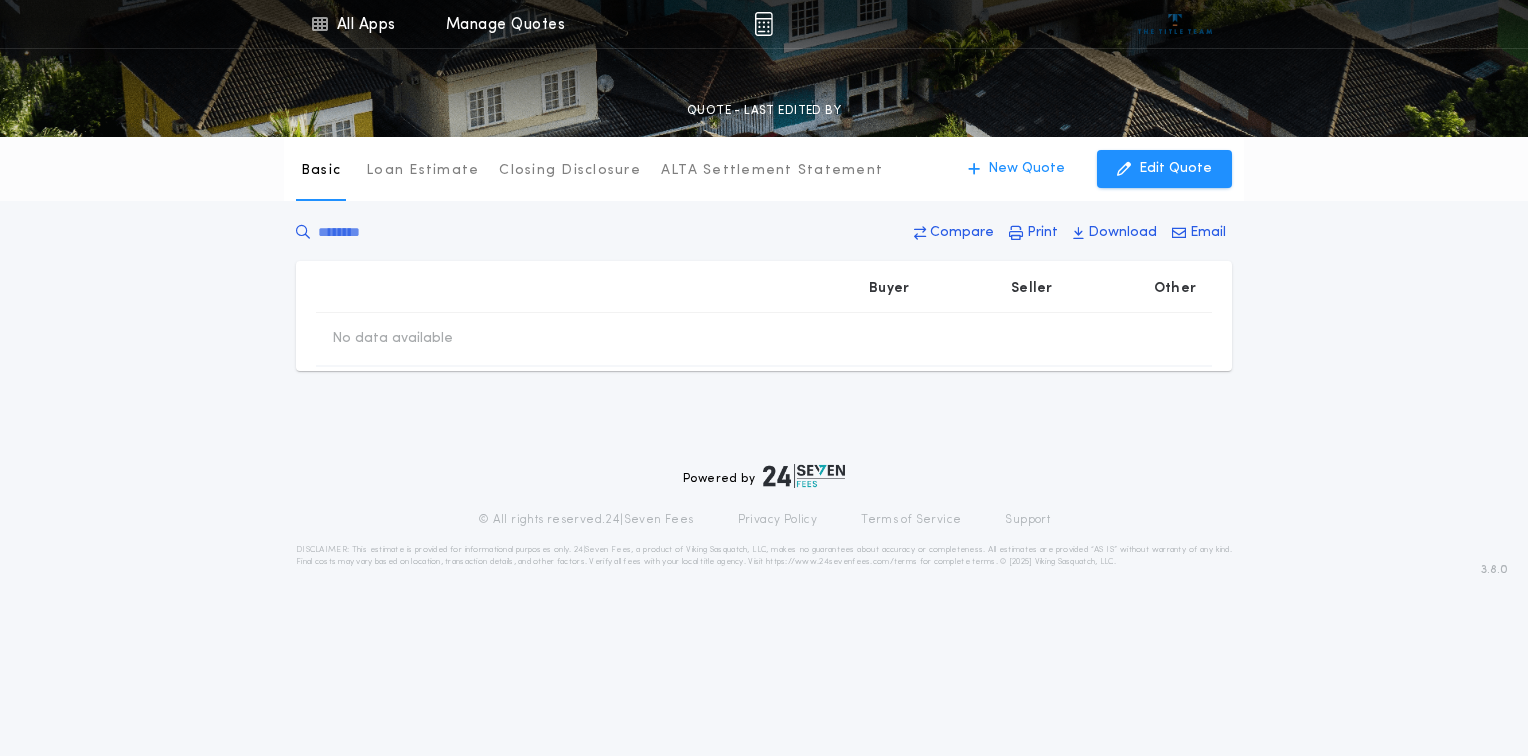 type on "********" 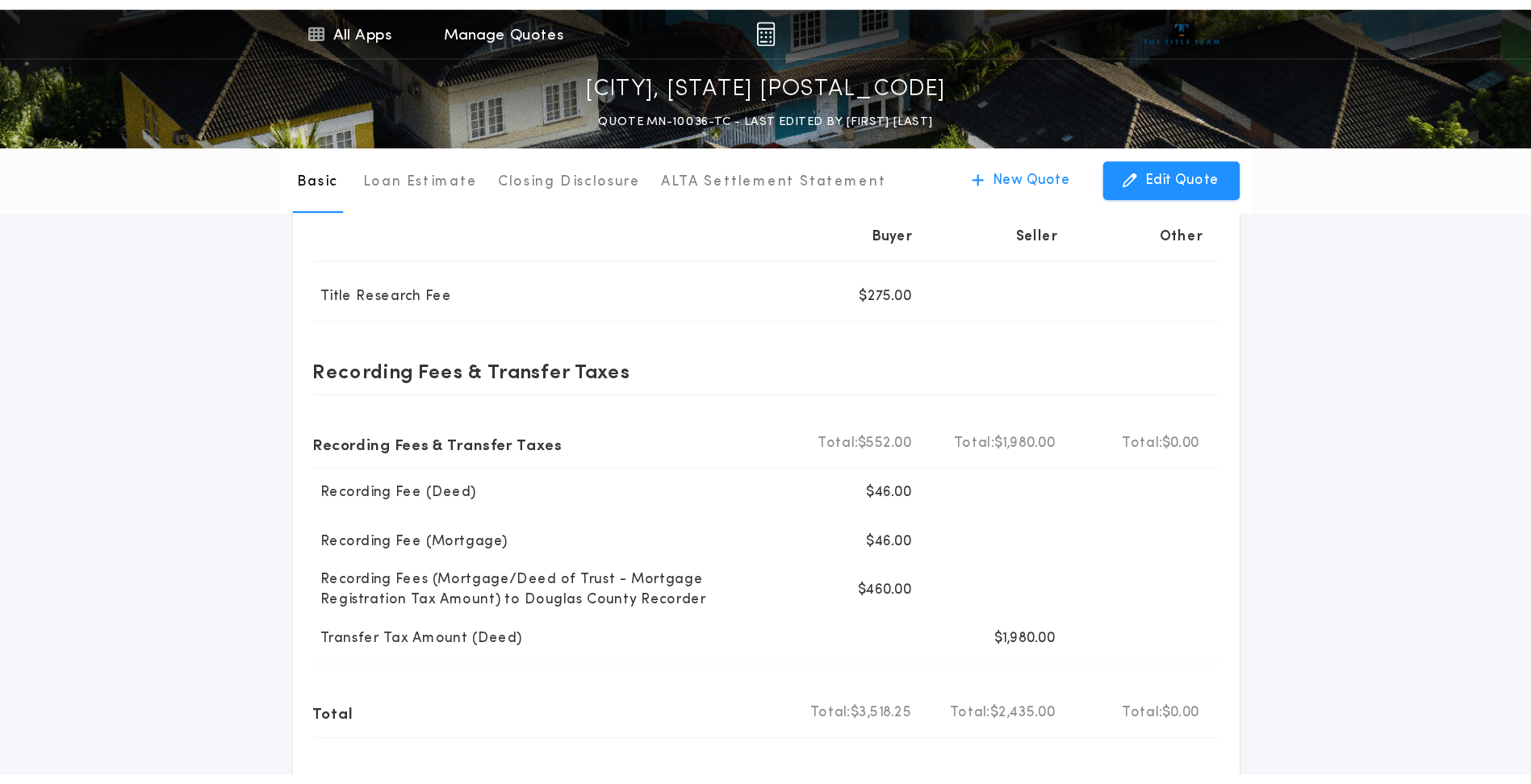 scroll, scrollTop: 726, scrollLeft: 0, axis: vertical 